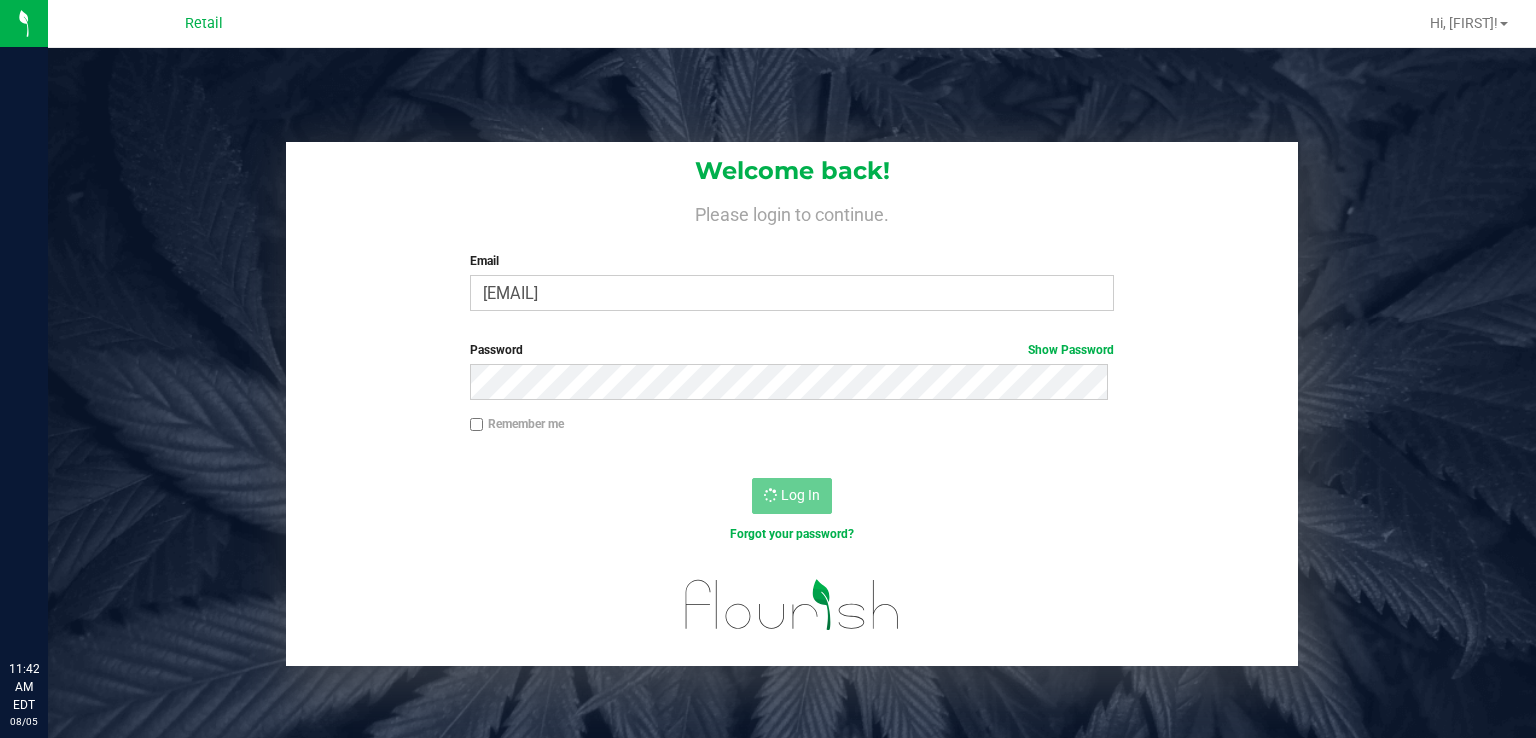 scroll, scrollTop: 0, scrollLeft: 0, axis: both 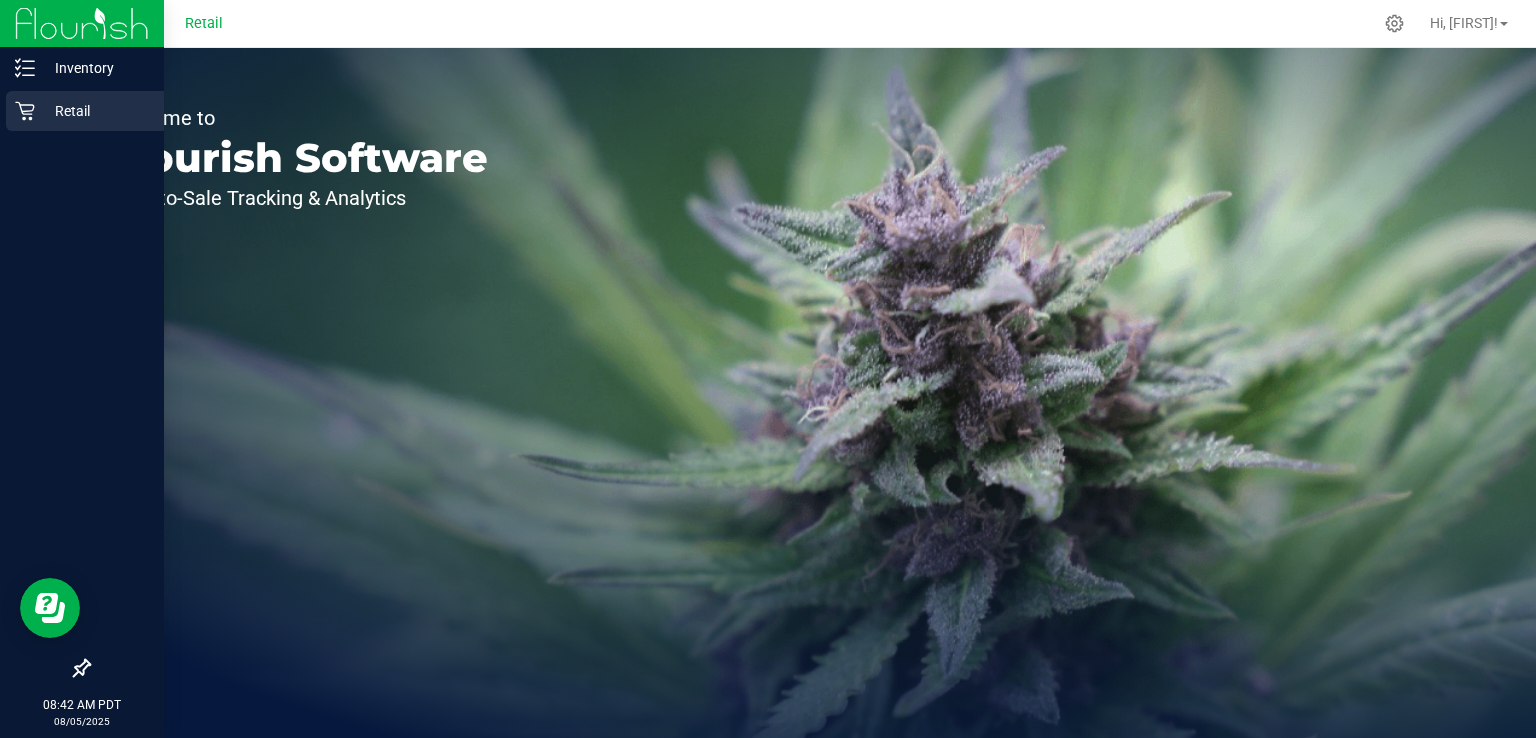 click on "Retail" at bounding box center [95, 111] 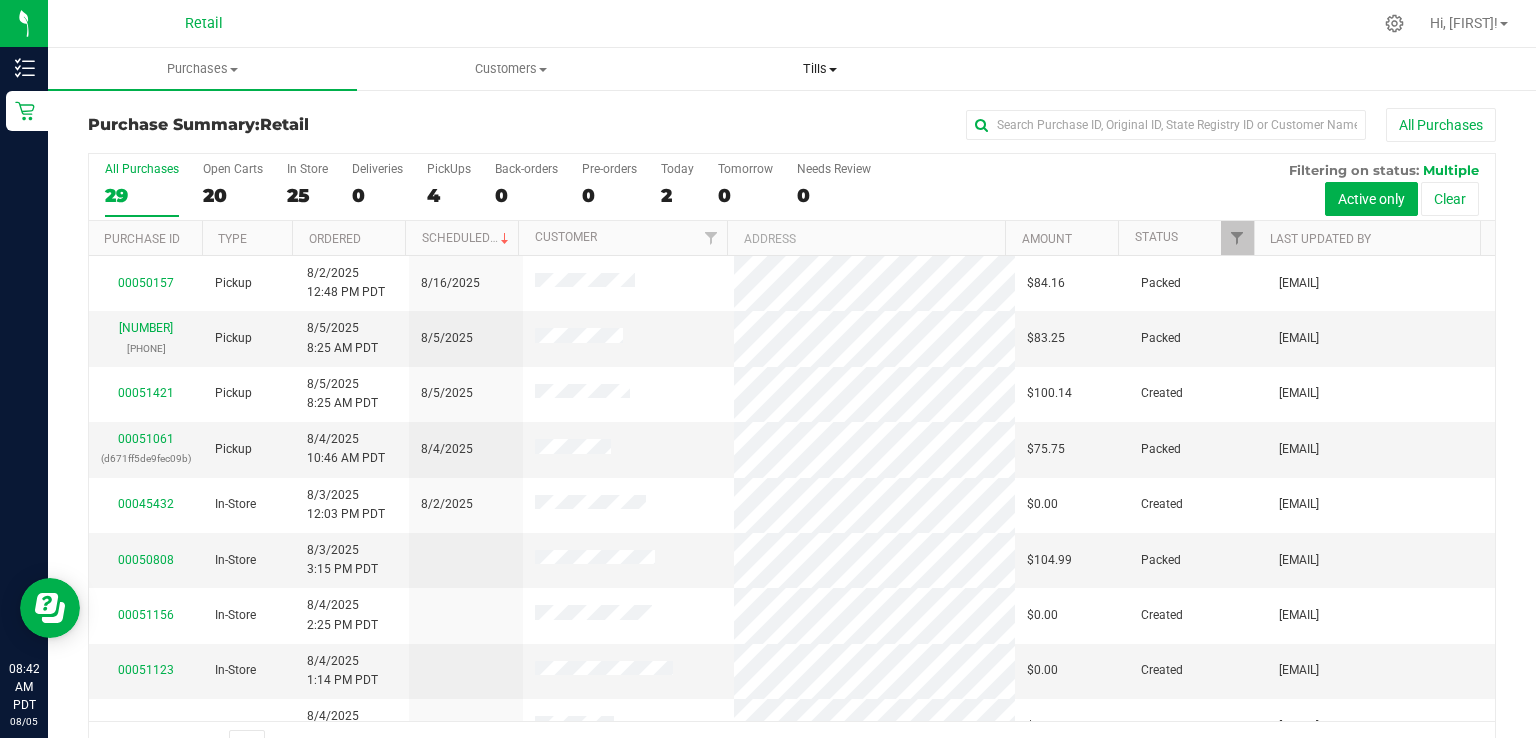 click on "Tills" at bounding box center (819, 69) 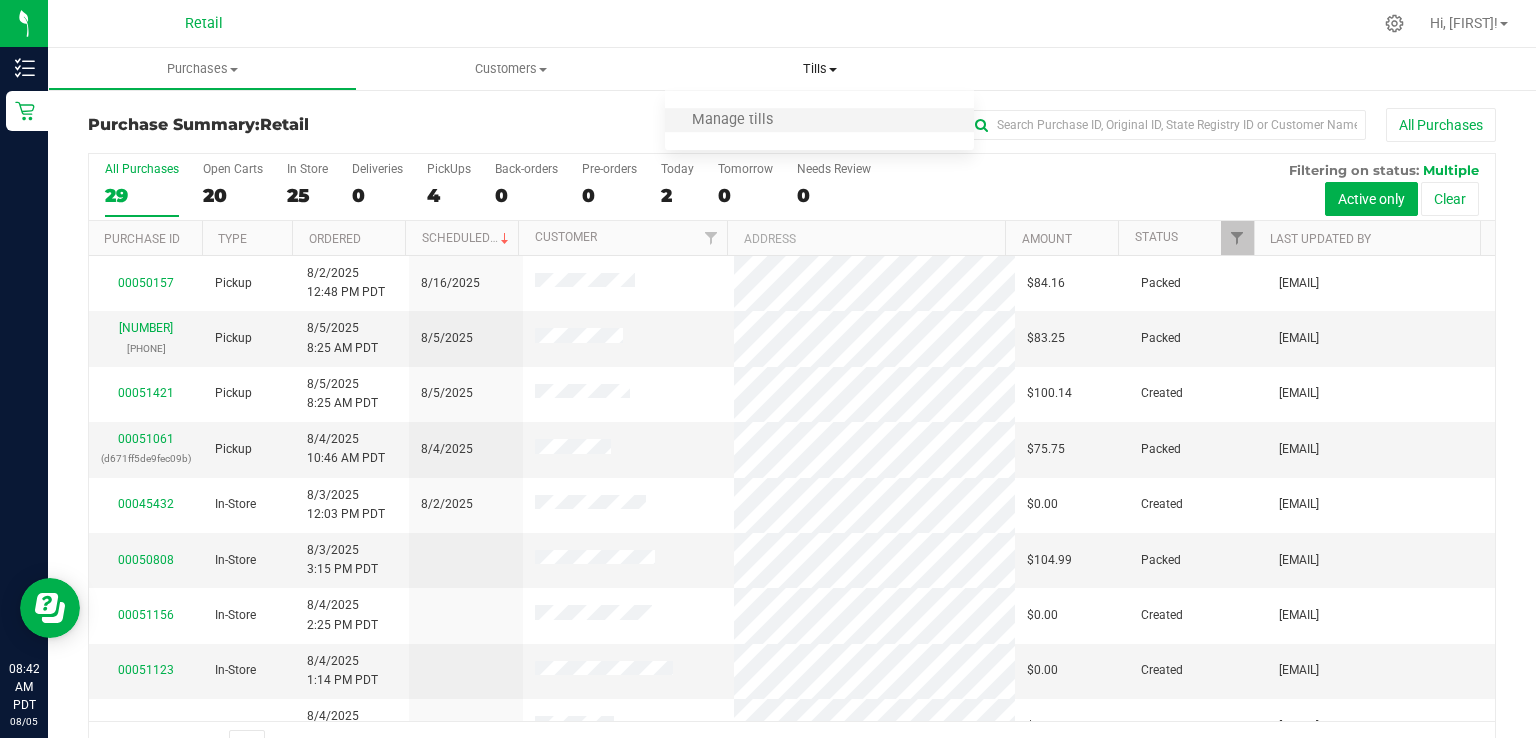 click on "Manage tills" at bounding box center [819, 121] 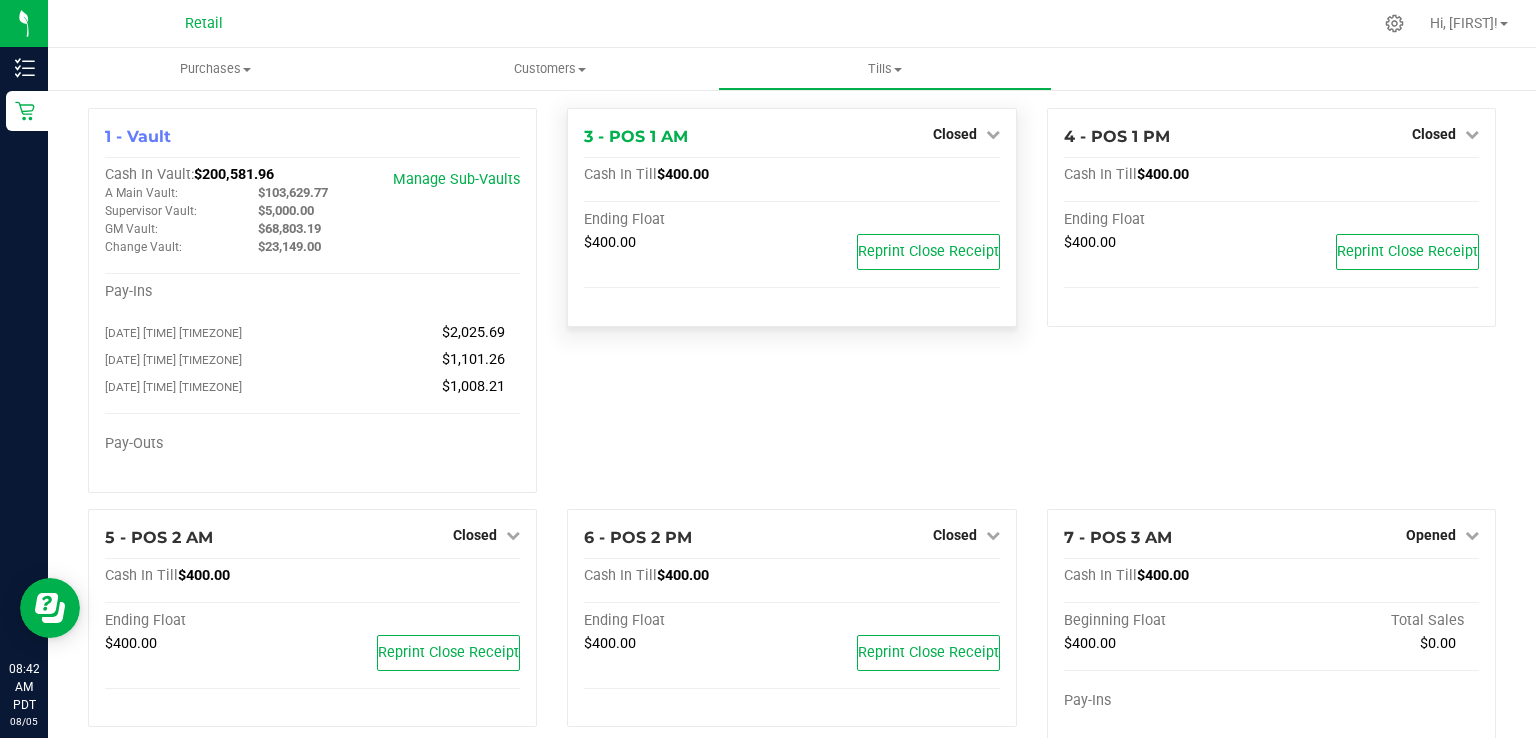 scroll, scrollTop: 66, scrollLeft: 0, axis: vertical 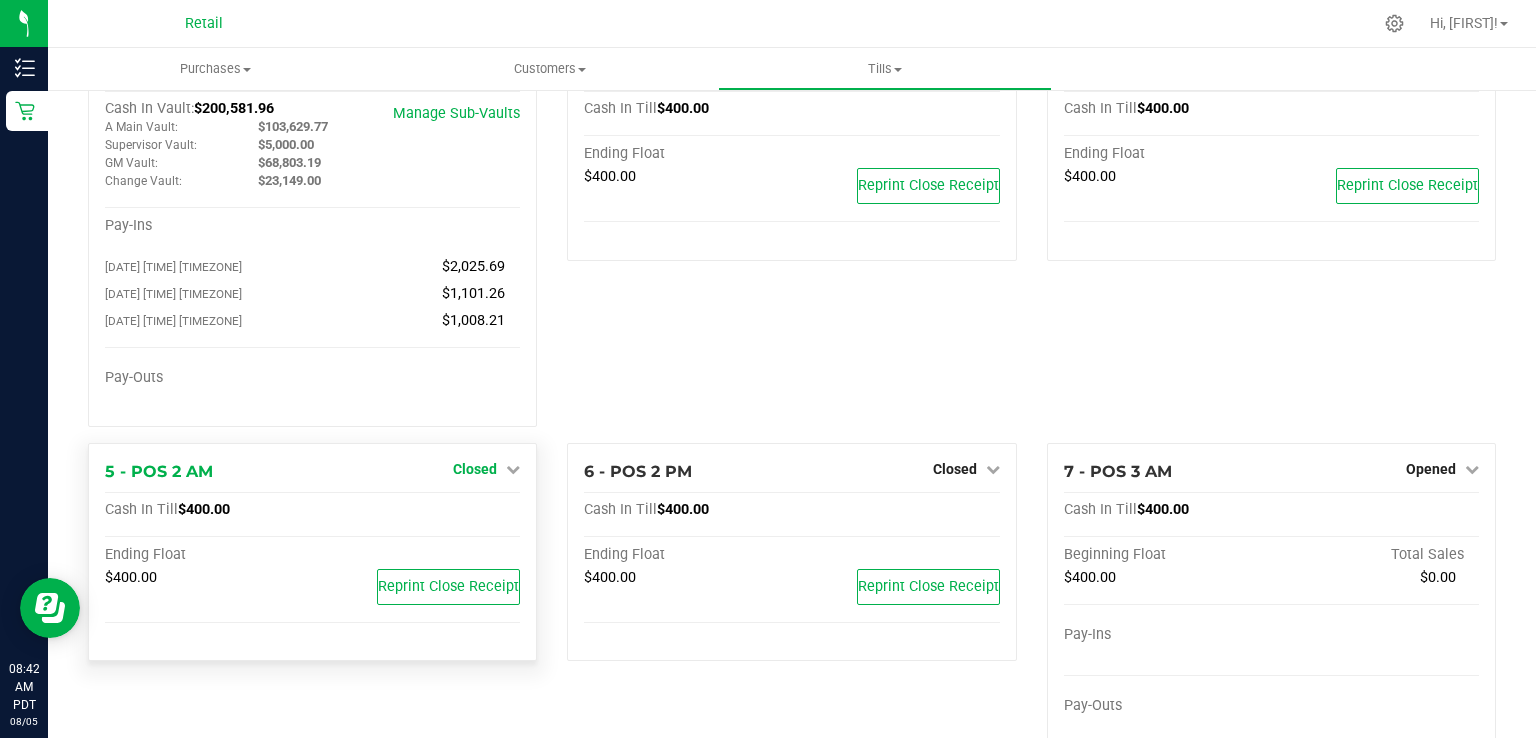 click on "Closed" at bounding box center [475, 469] 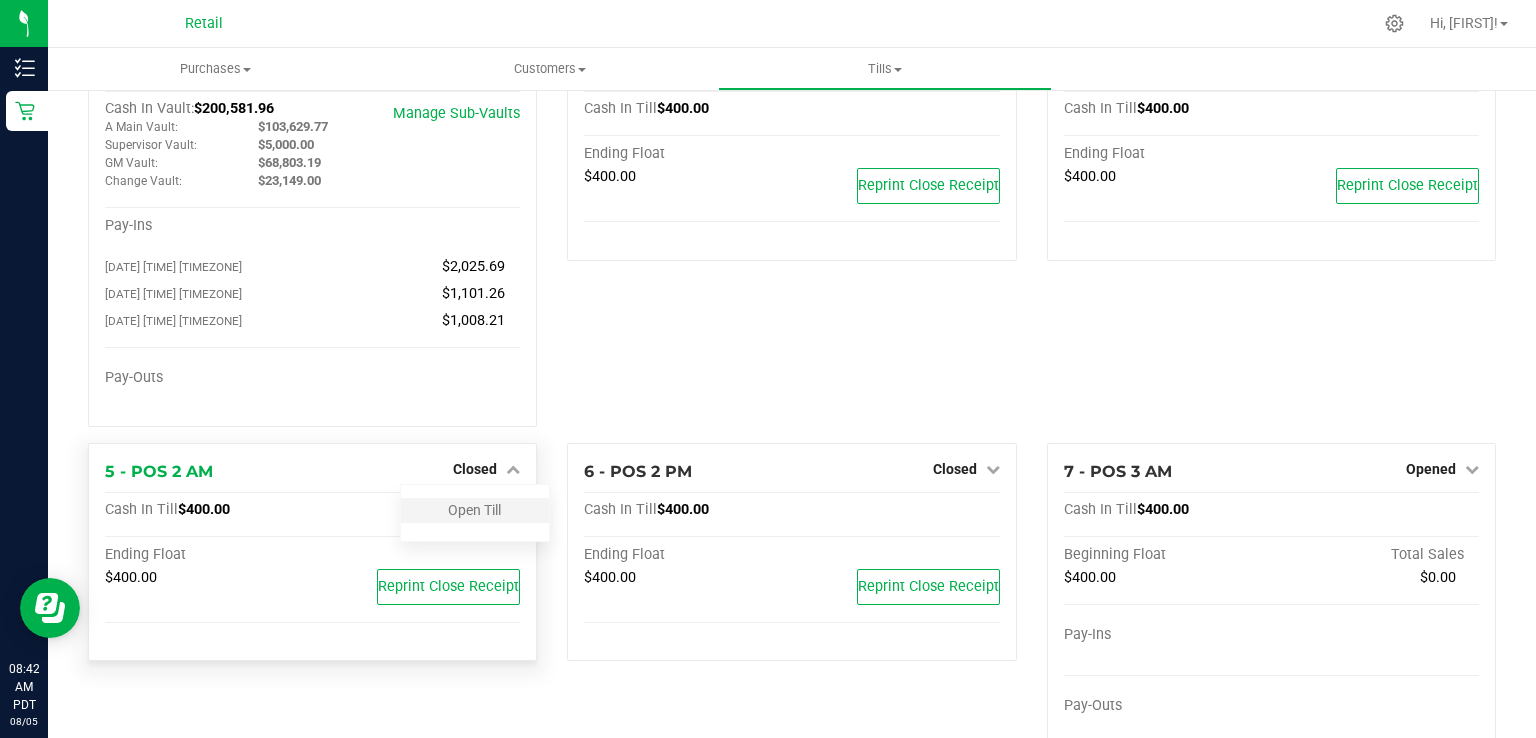 click on "Open Till" at bounding box center [475, 510] 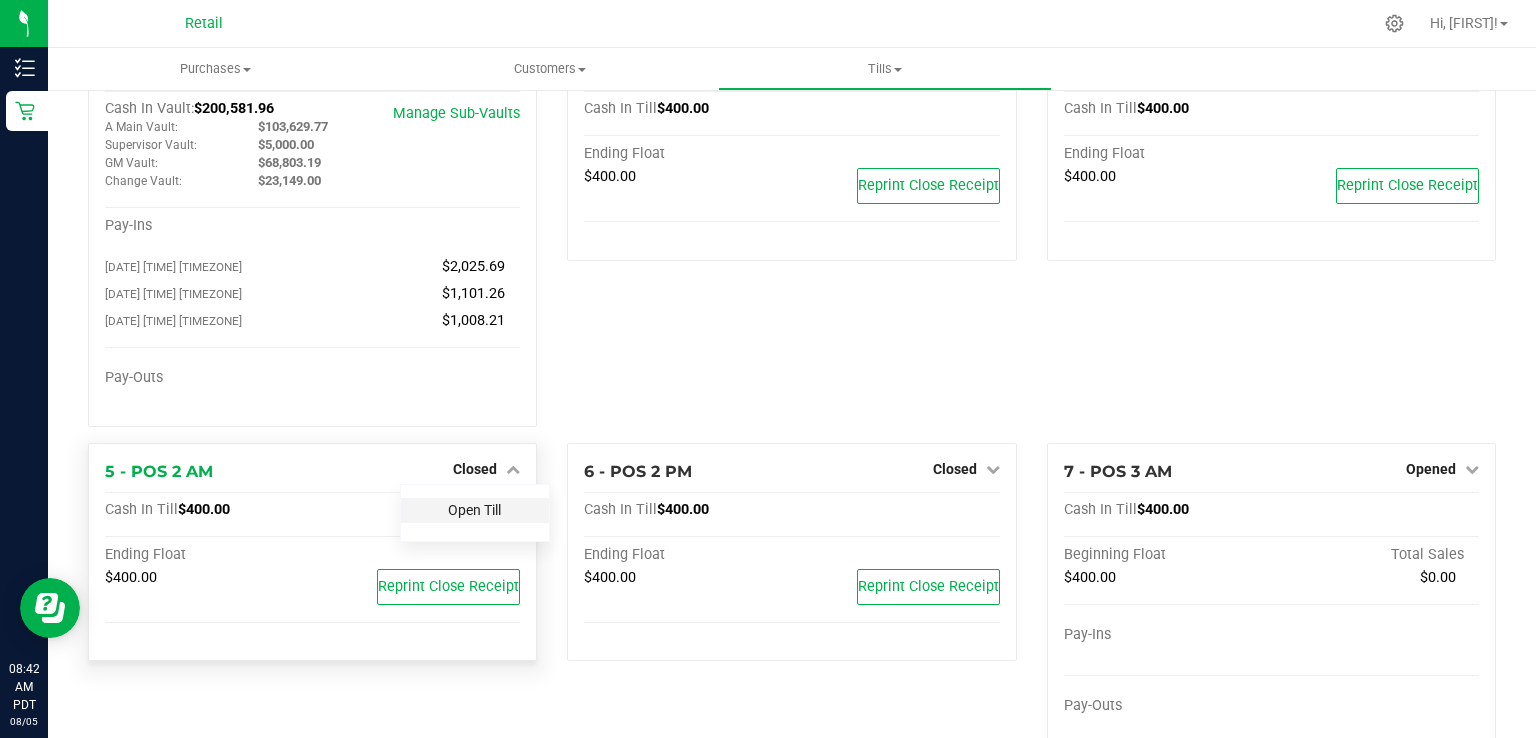 click on "Open Till" at bounding box center [474, 510] 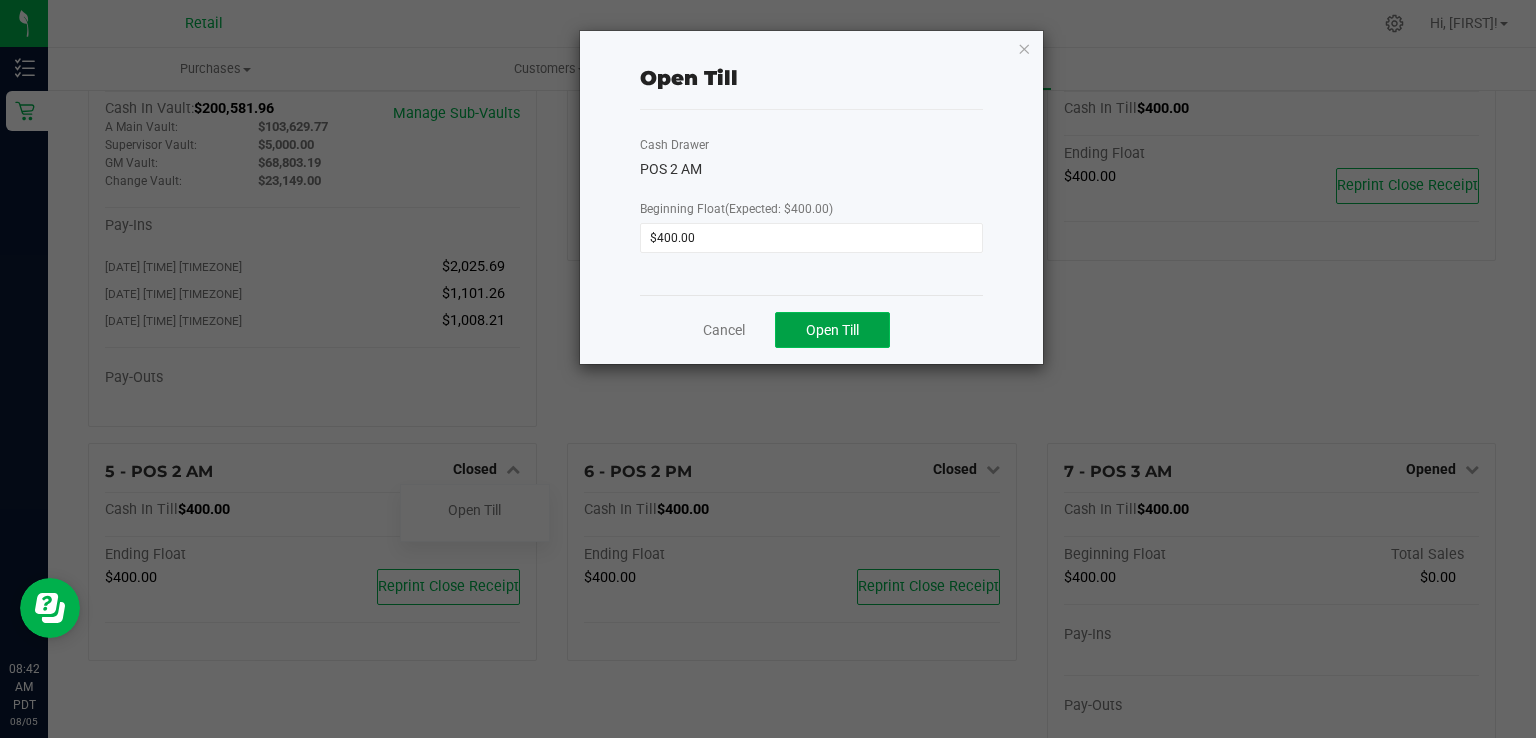 click on "Open Till" 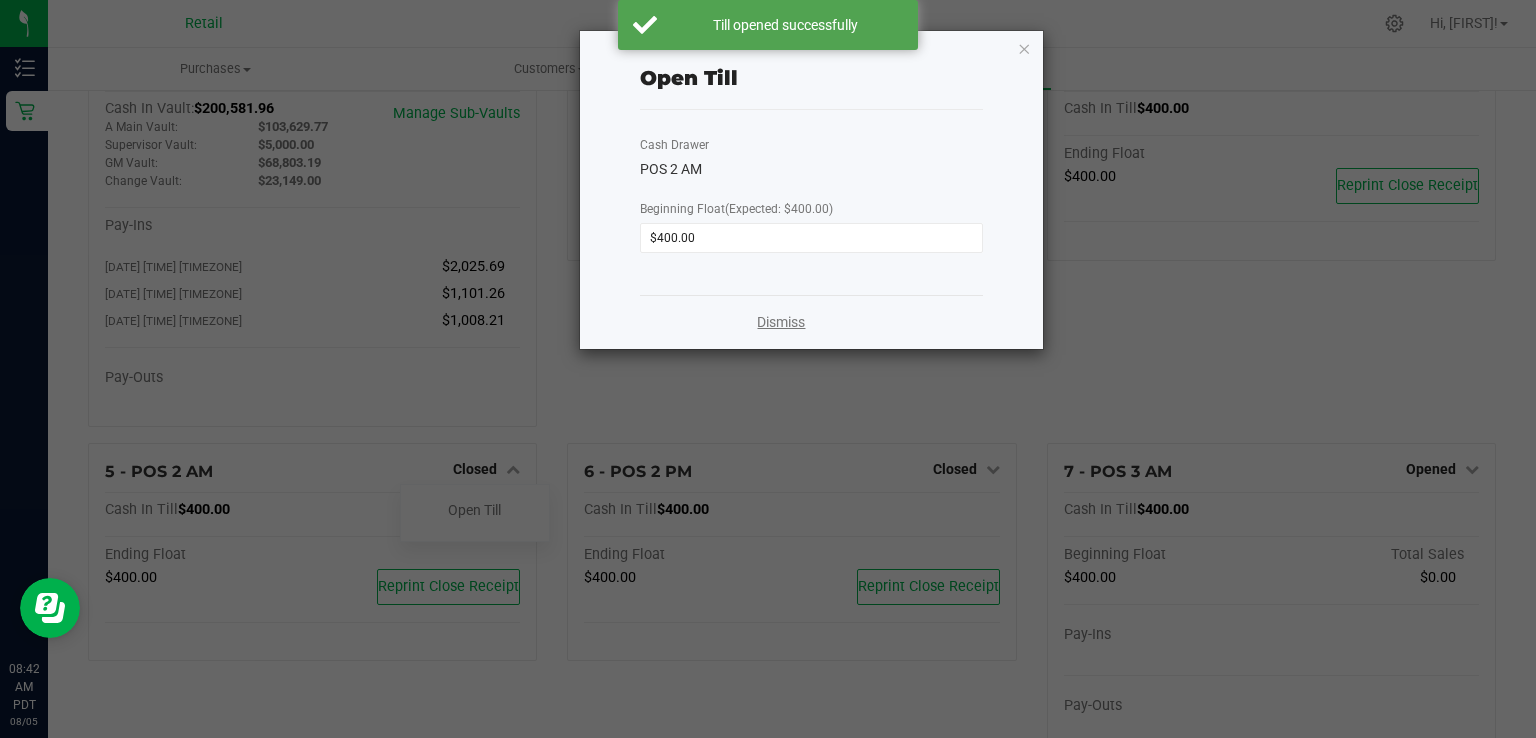 click on "Dismiss" 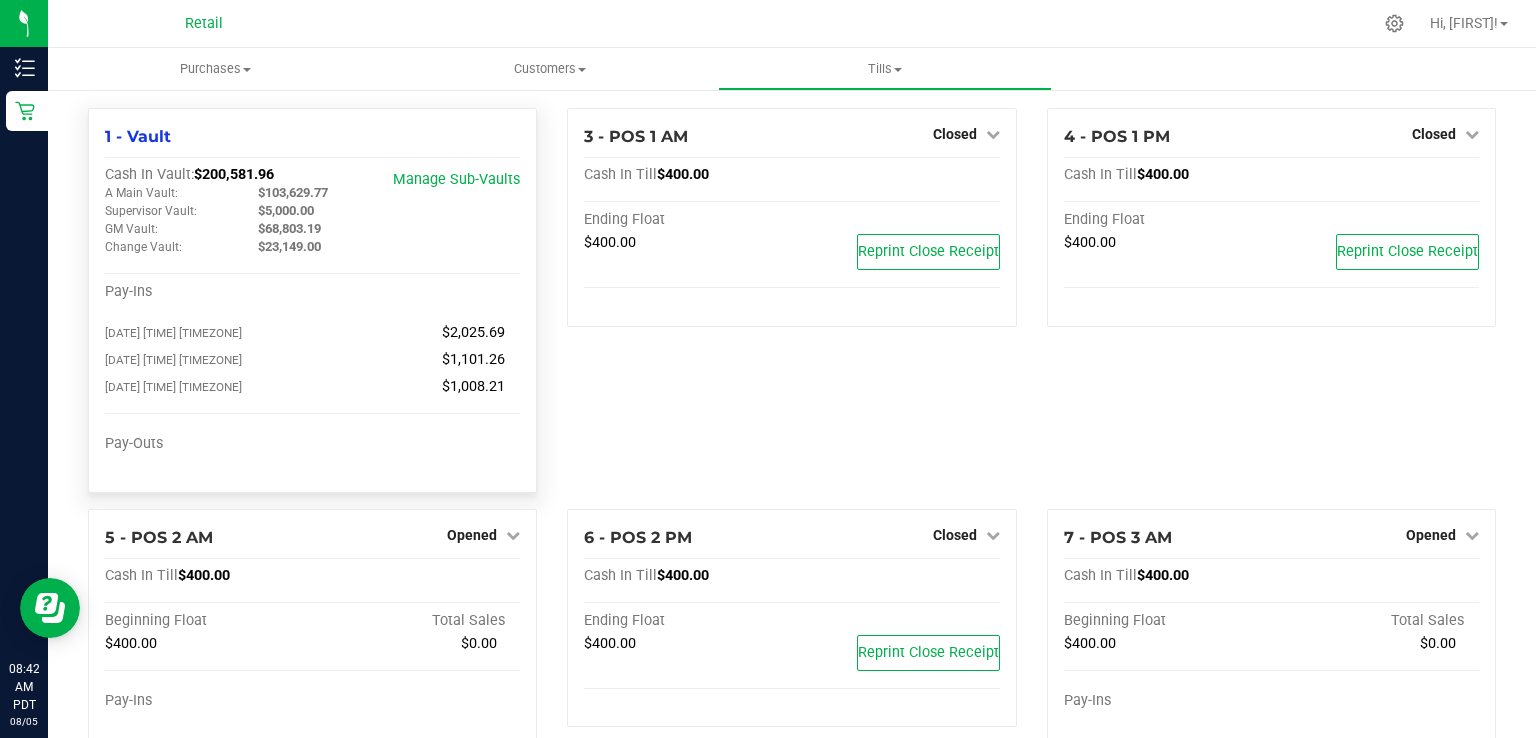 scroll, scrollTop: 0, scrollLeft: 0, axis: both 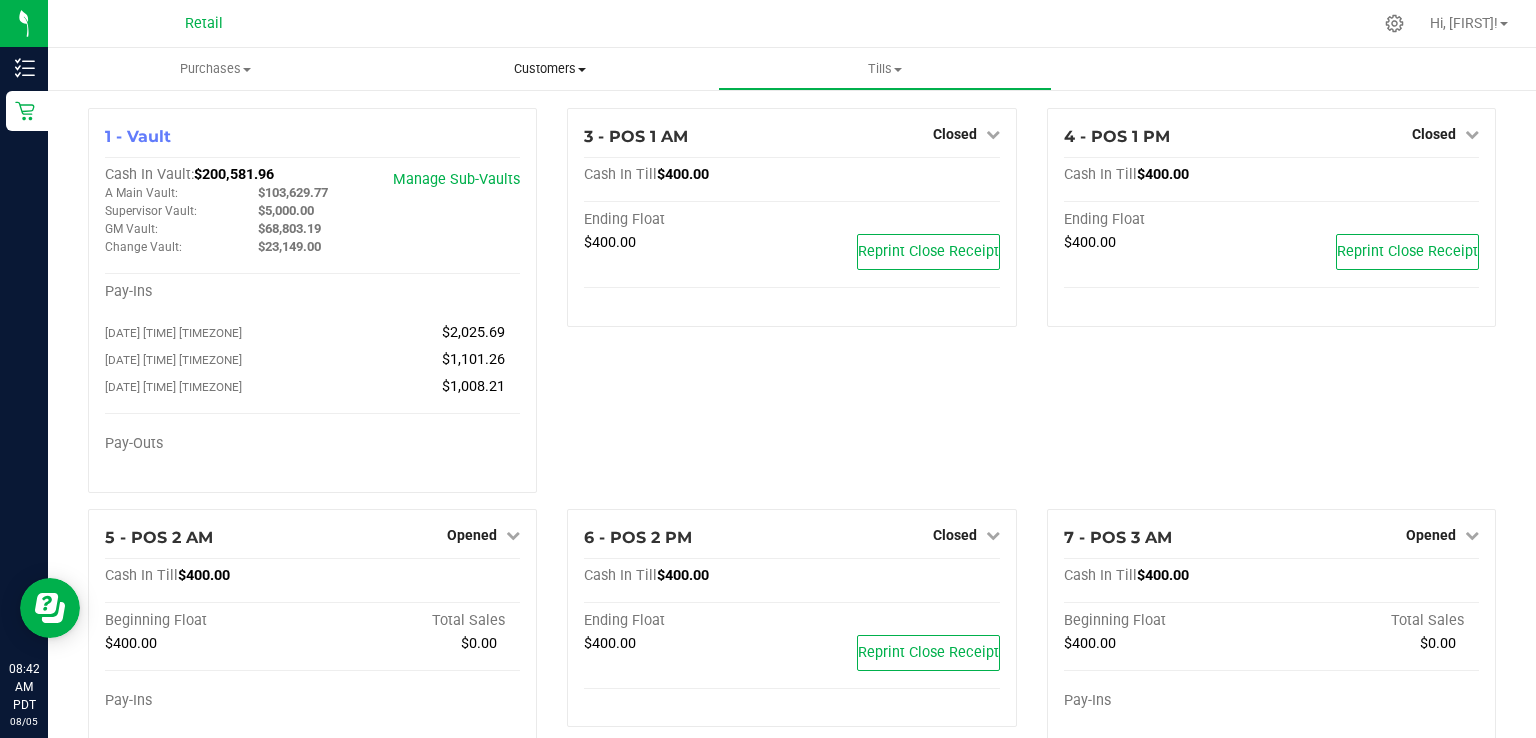 click on "Customers" at bounding box center [550, 69] 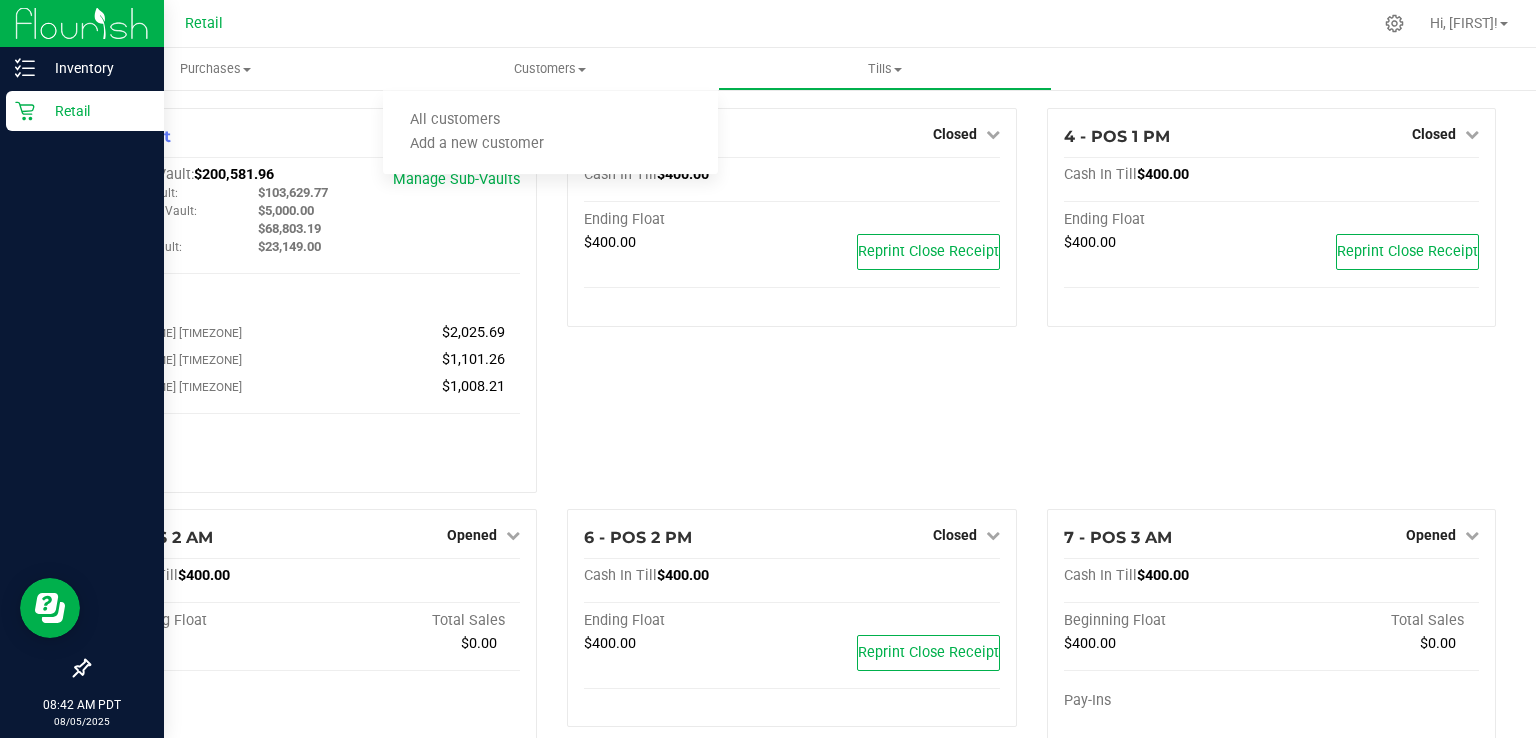 click on "Retail" at bounding box center (95, 111) 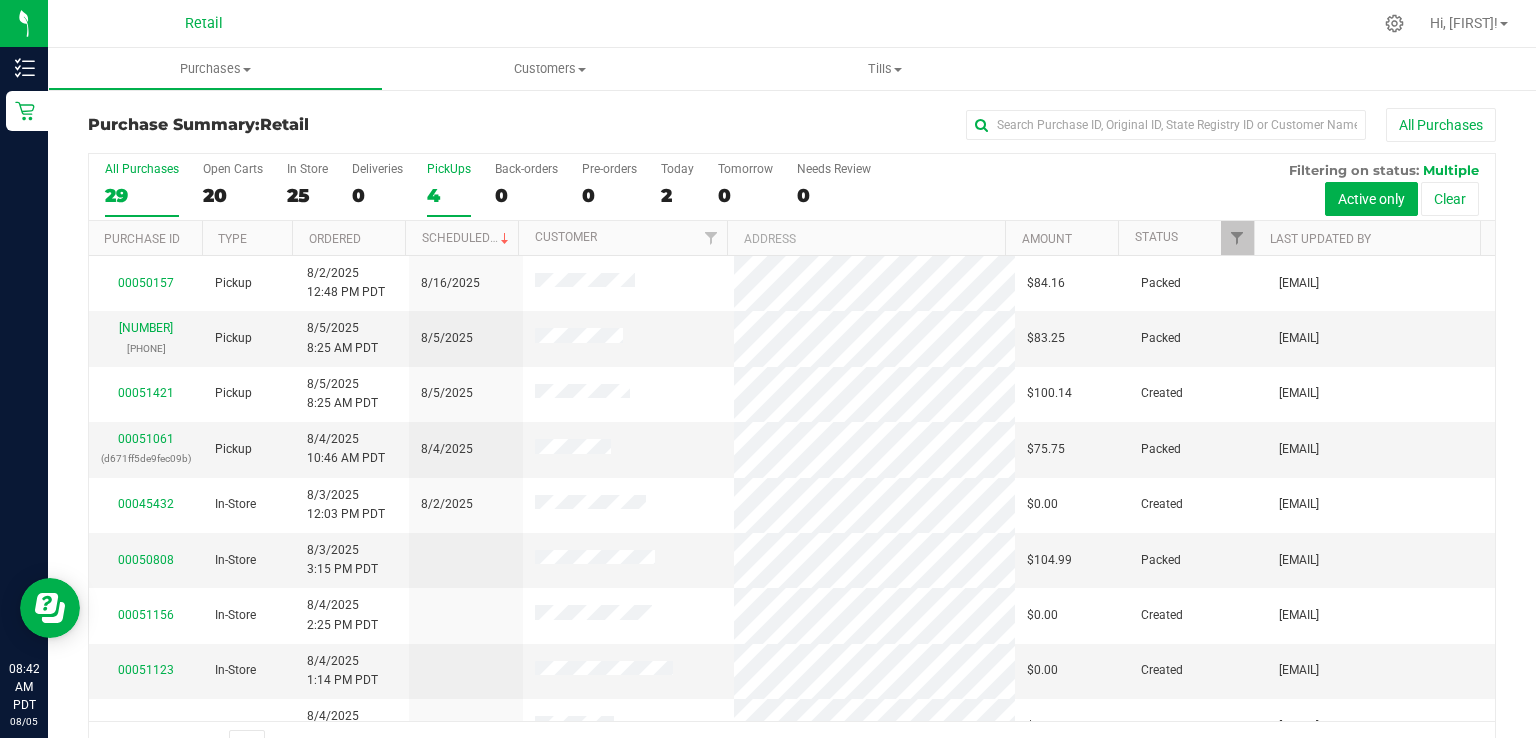 click on "4" at bounding box center (449, 195) 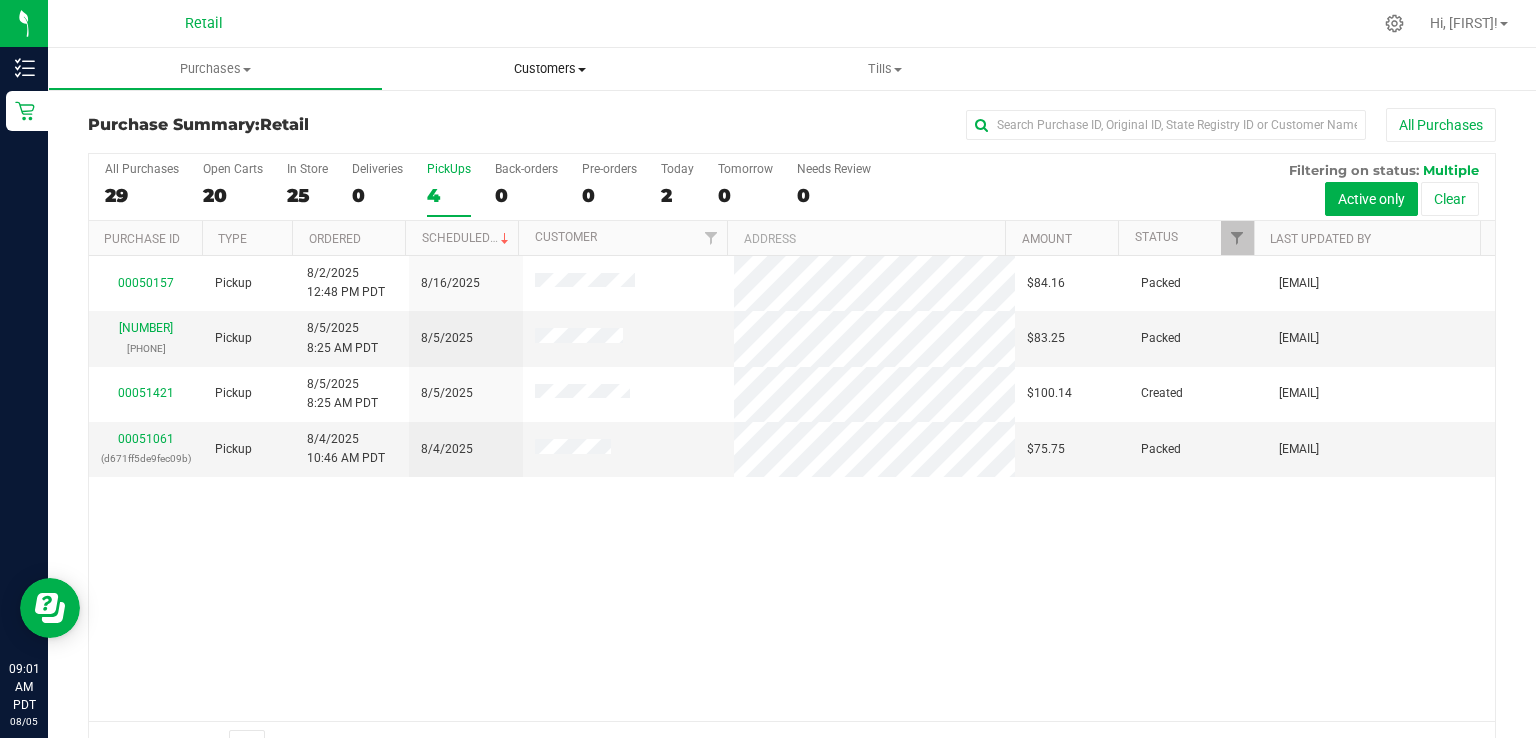 click on "Customers" at bounding box center [550, 69] 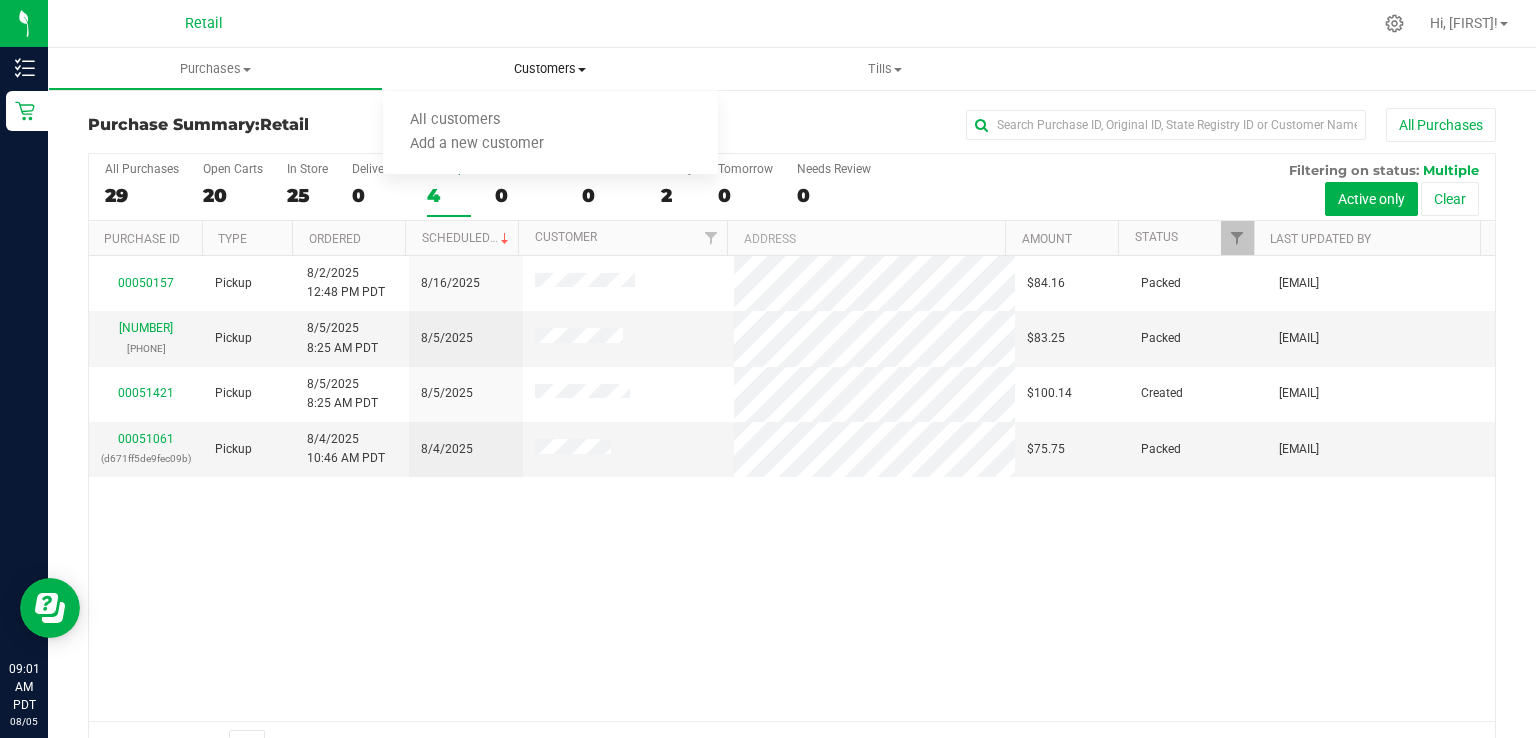 click at bounding box center (582, 70) 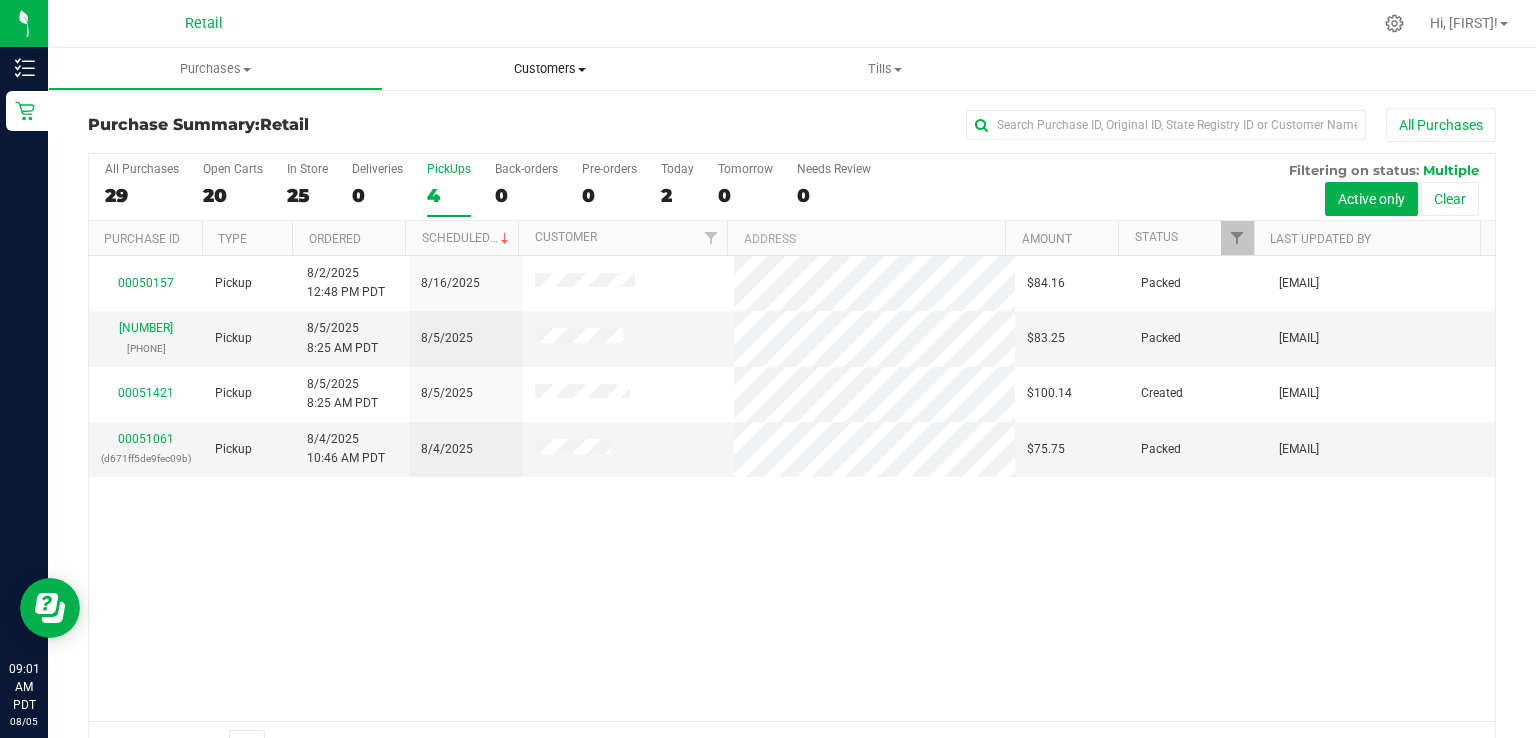 click on "Customers" at bounding box center [550, 69] 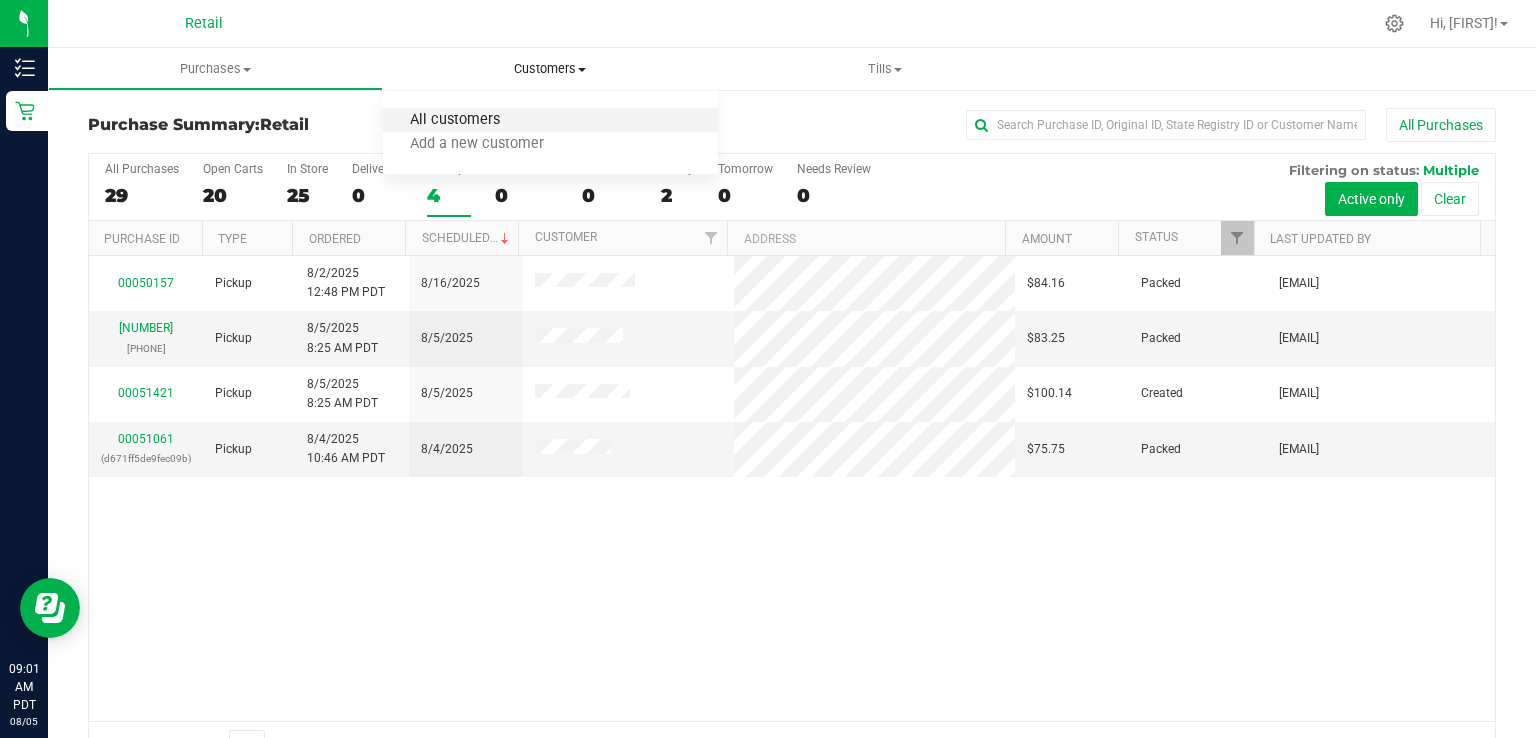 click on "All customers" at bounding box center [455, 120] 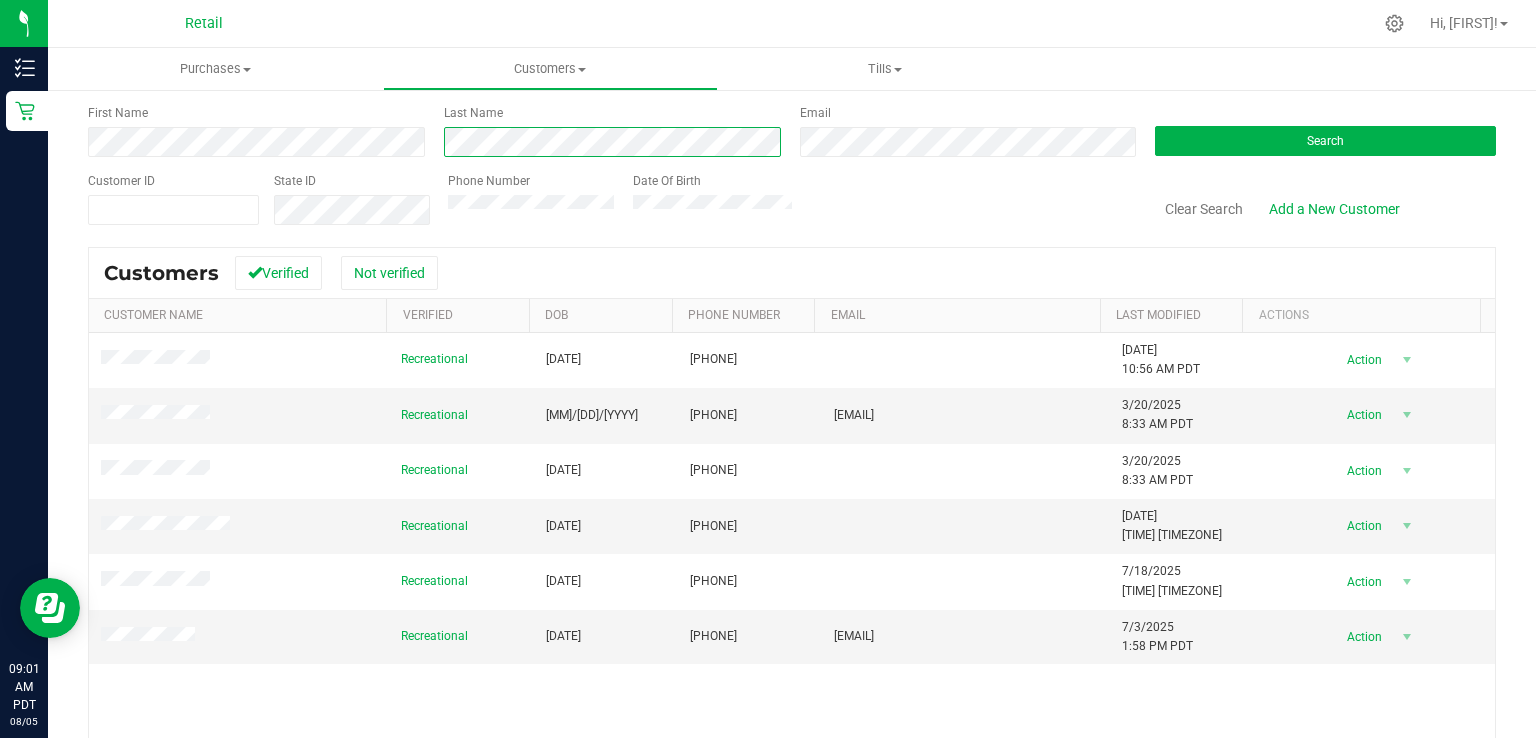 scroll, scrollTop: 100, scrollLeft: 0, axis: vertical 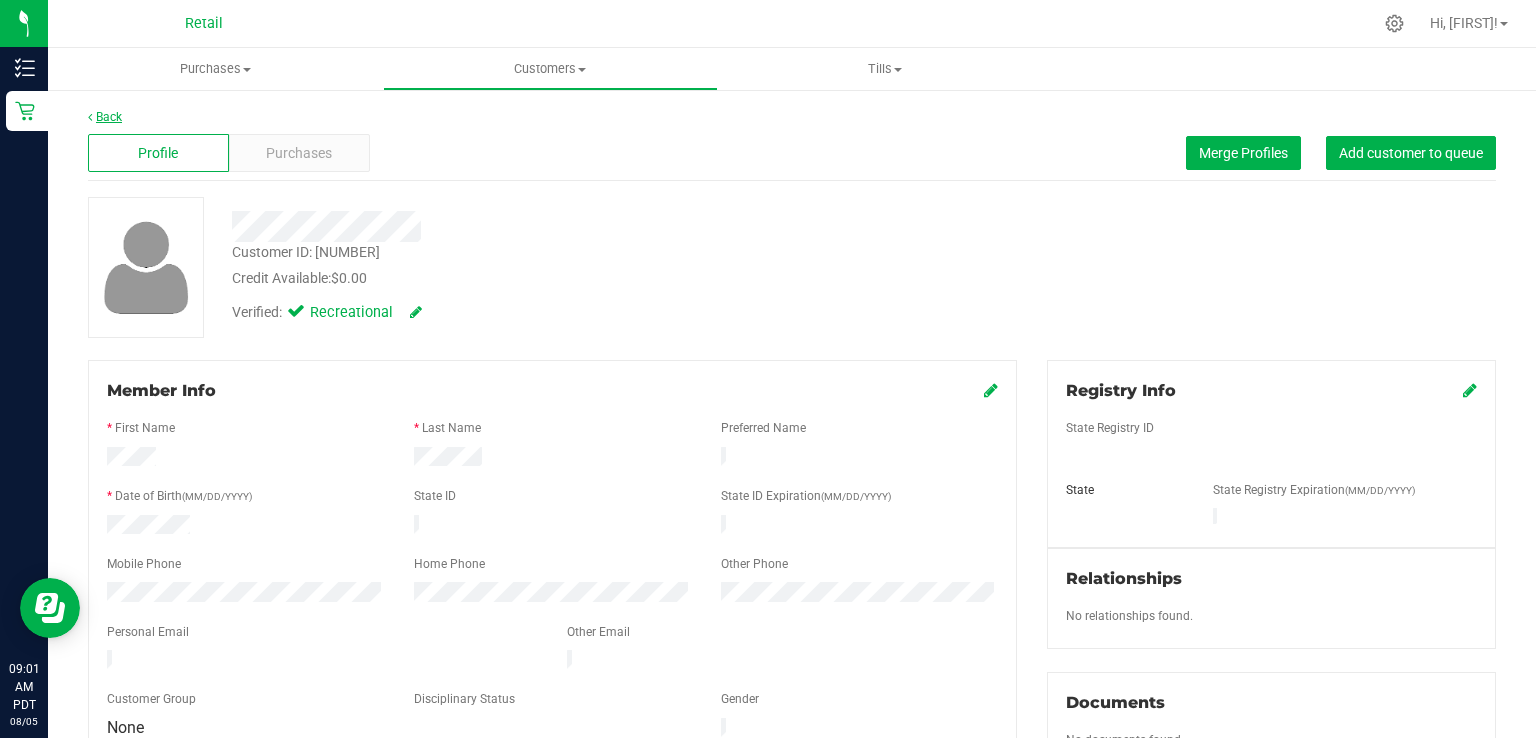 click on "Back" at bounding box center [105, 117] 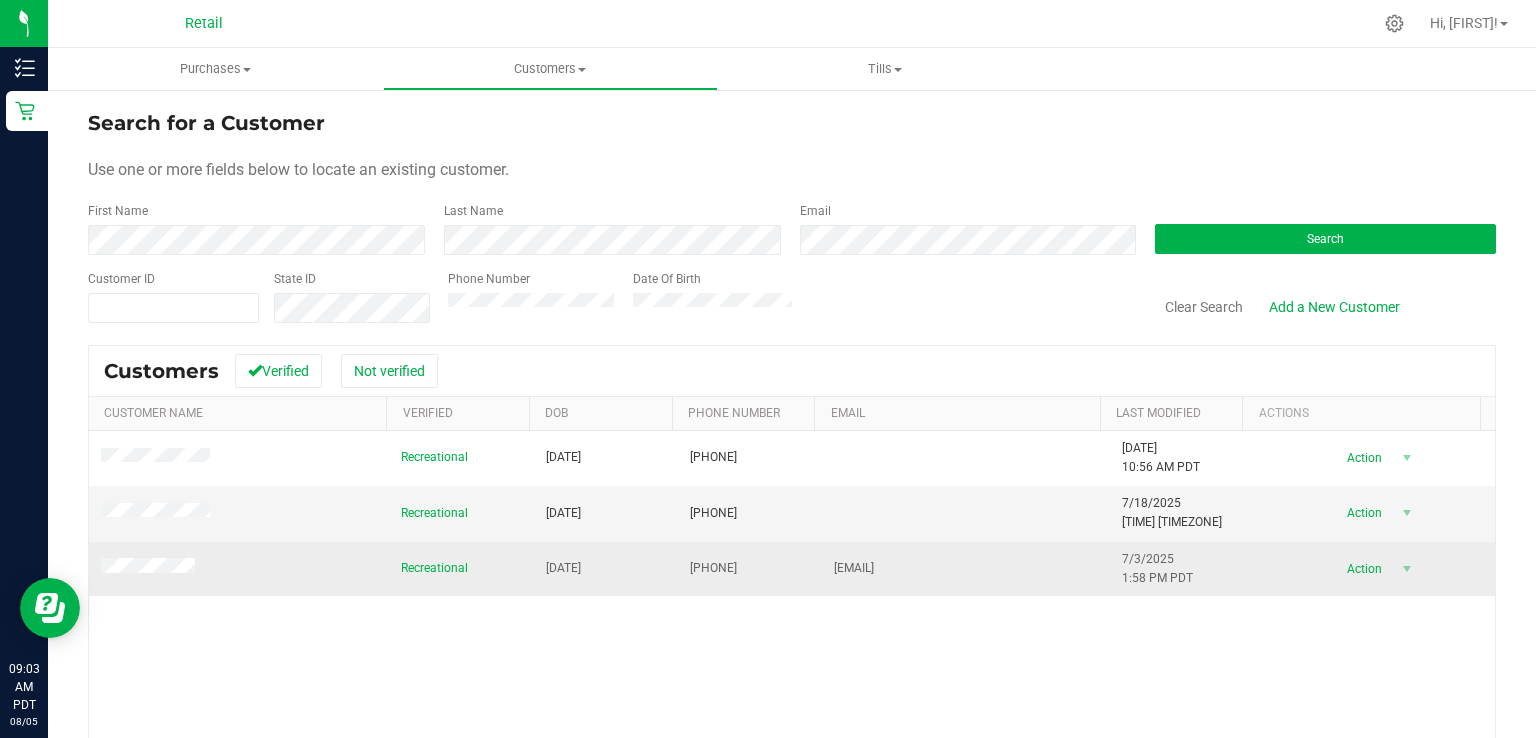 click on "[EMAIL]" at bounding box center [854, 568] 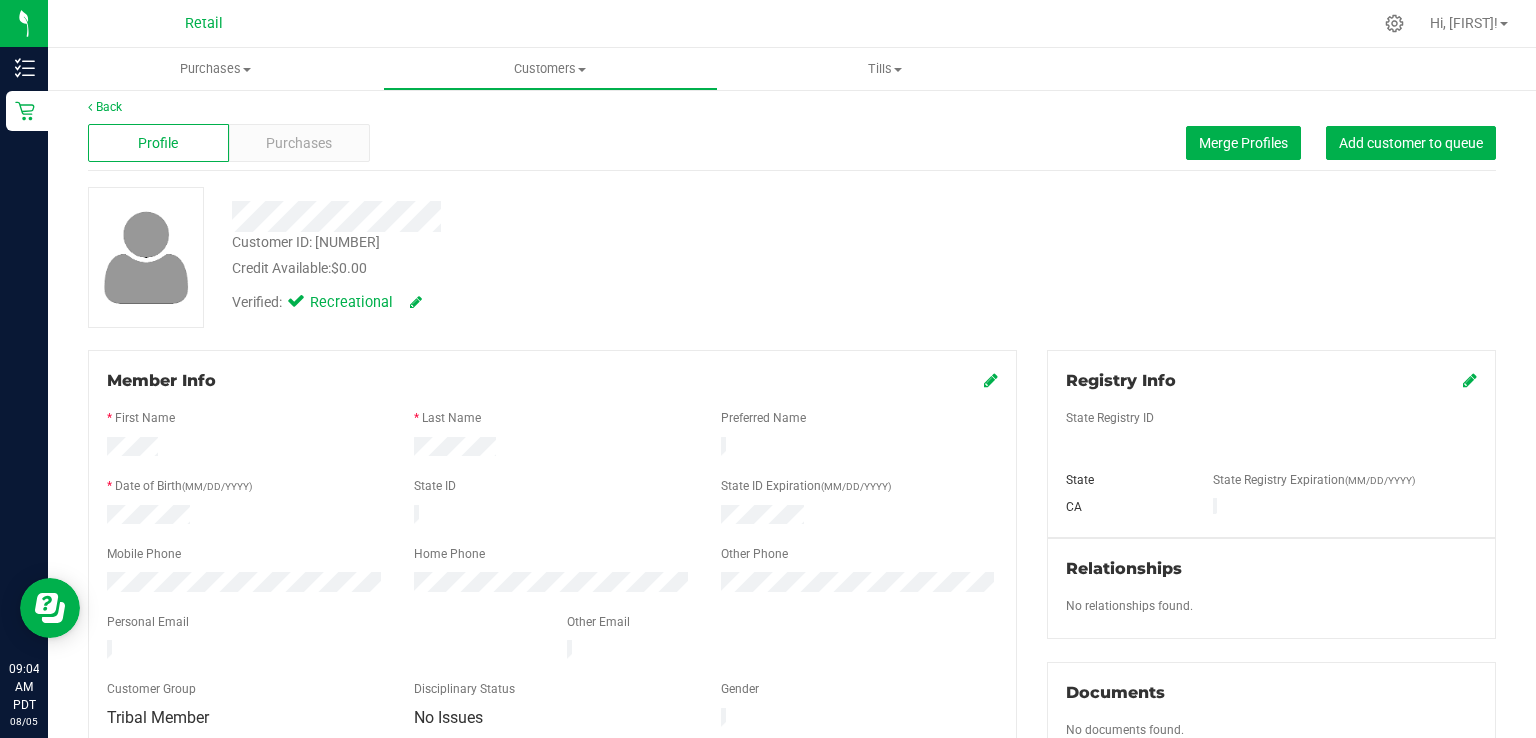 scroll, scrollTop: 0, scrollLeft: 0, axis: both 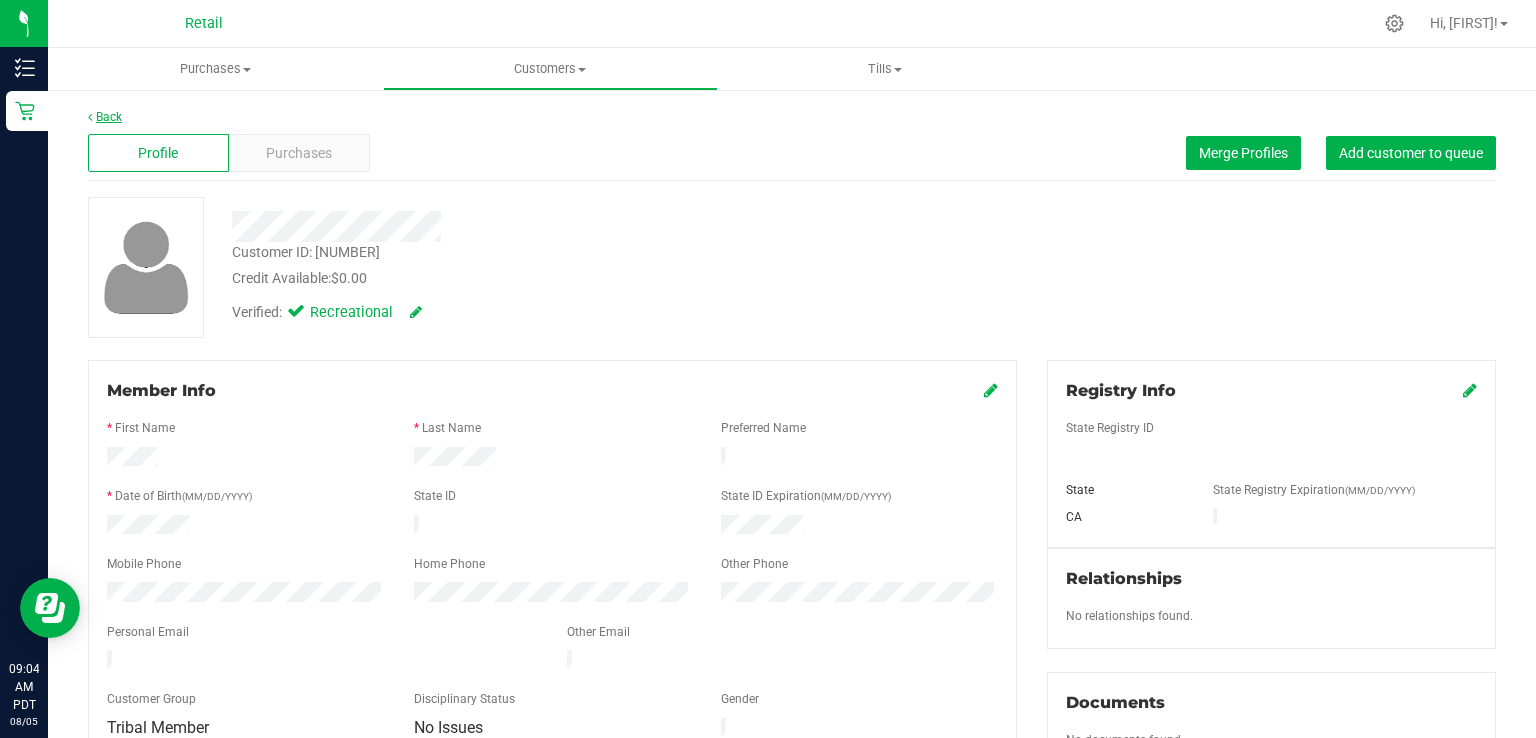 click on "Back" at bounding box center [105, 117] 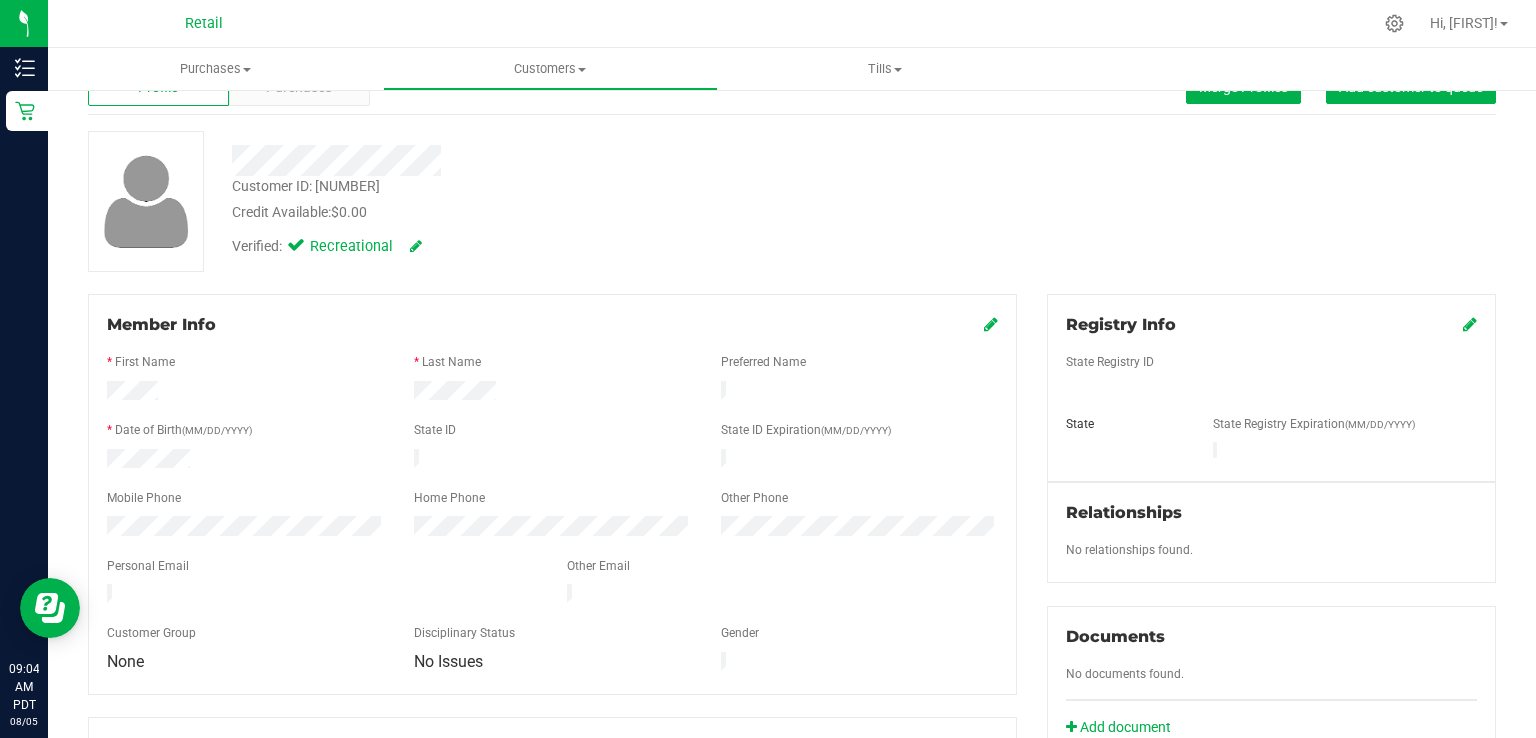 scroll, scrollTop: 33, scrollLeft: 0, axis: vertical 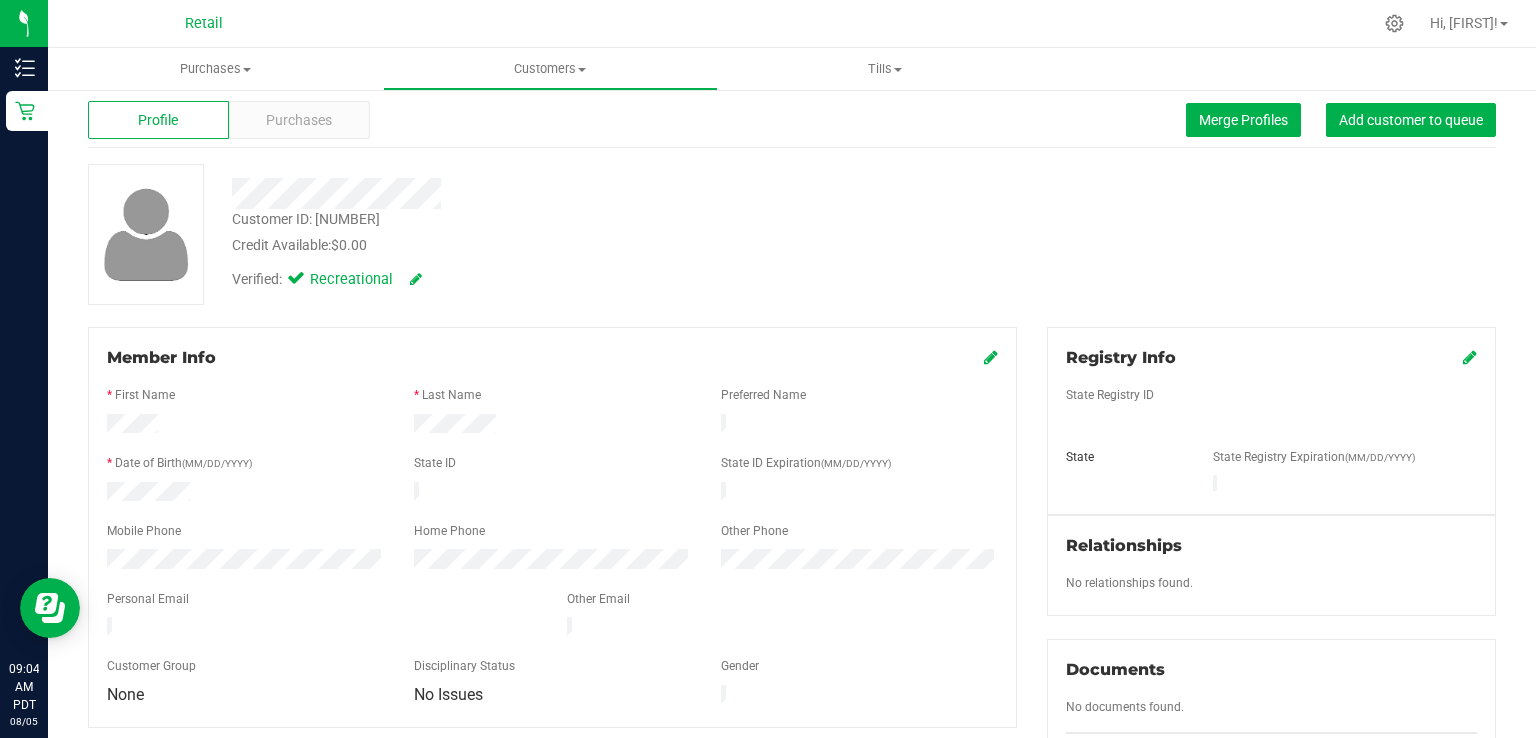 click on "Back
Profile
Purchases
Merge Profiles
Add customer to queue
Customer ID: [NUMBER]
Credit Available:
$0.00
Verified:
Recreational" at bounding box center [792, 639] 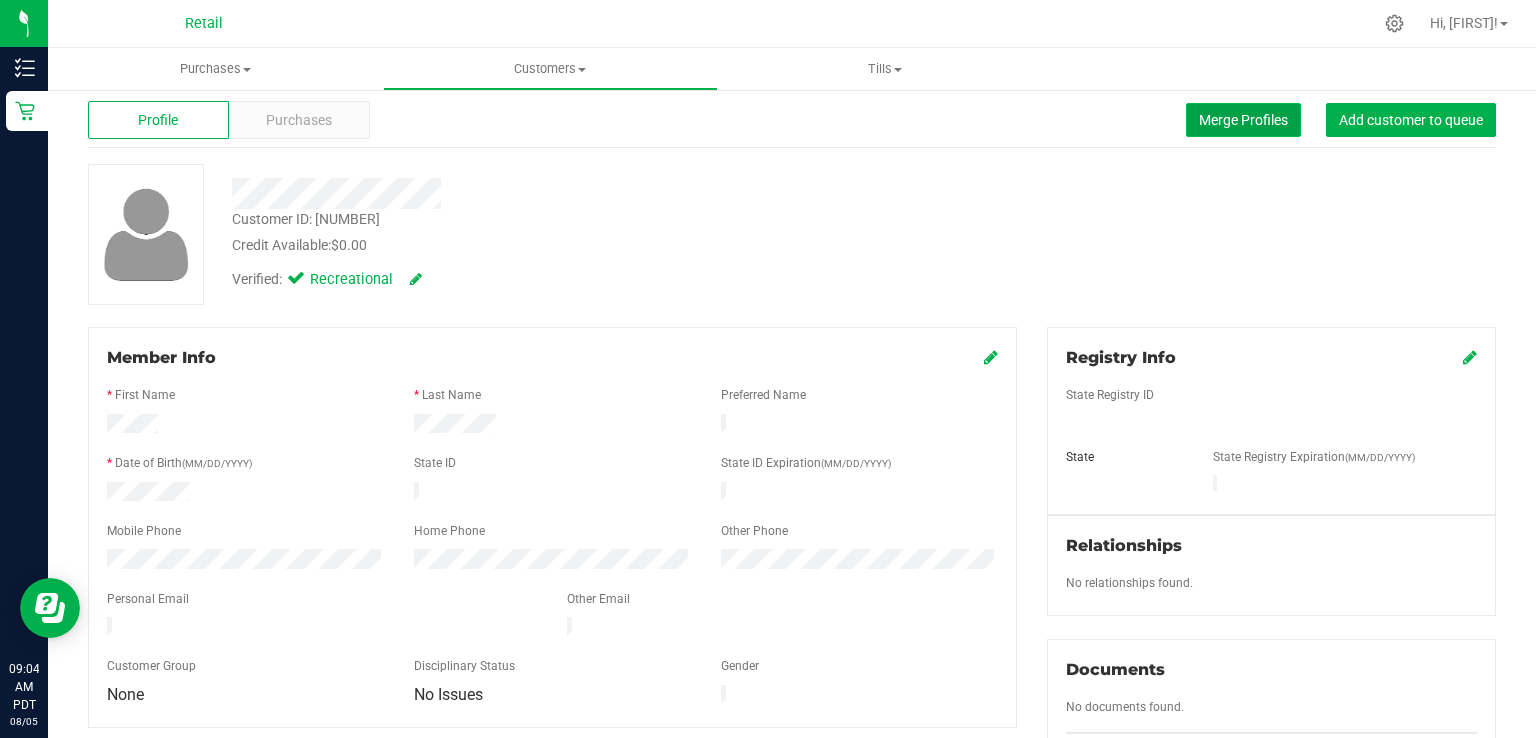 click on "Merge Profiles" at bounding box center [1243, 120] 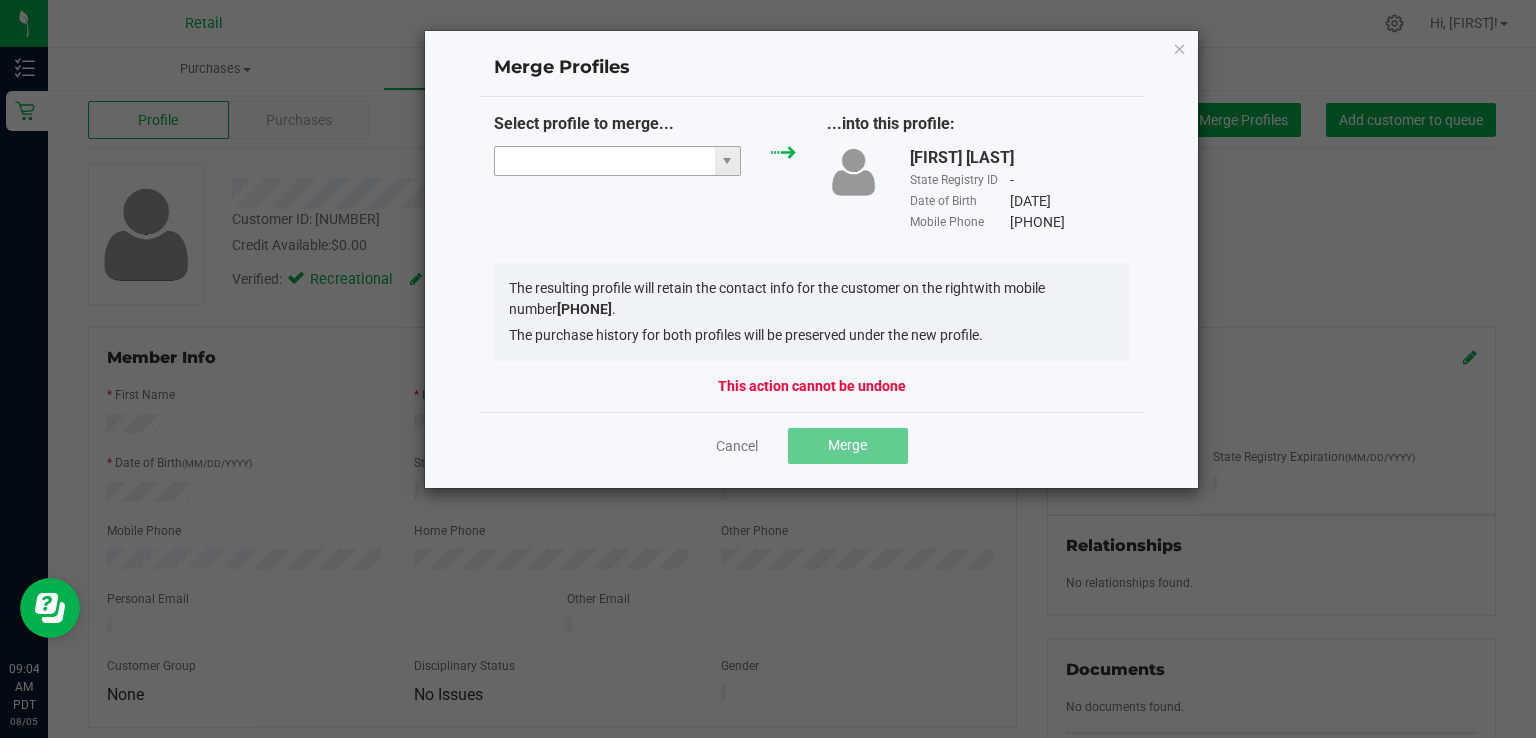 click at bounding box center [605, 161] 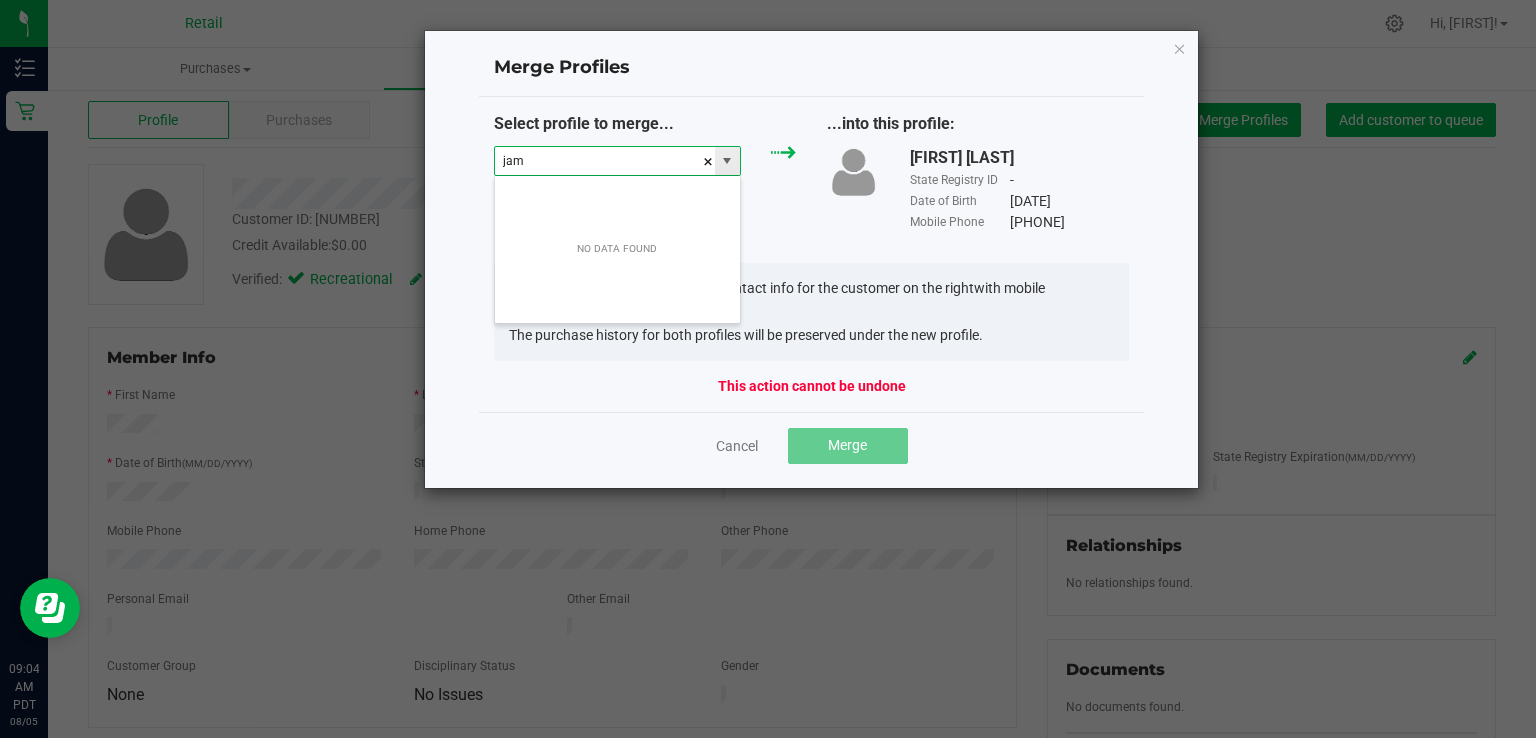 scroll, scrollTop: 99970, scrollLeft: 99752, axis: both 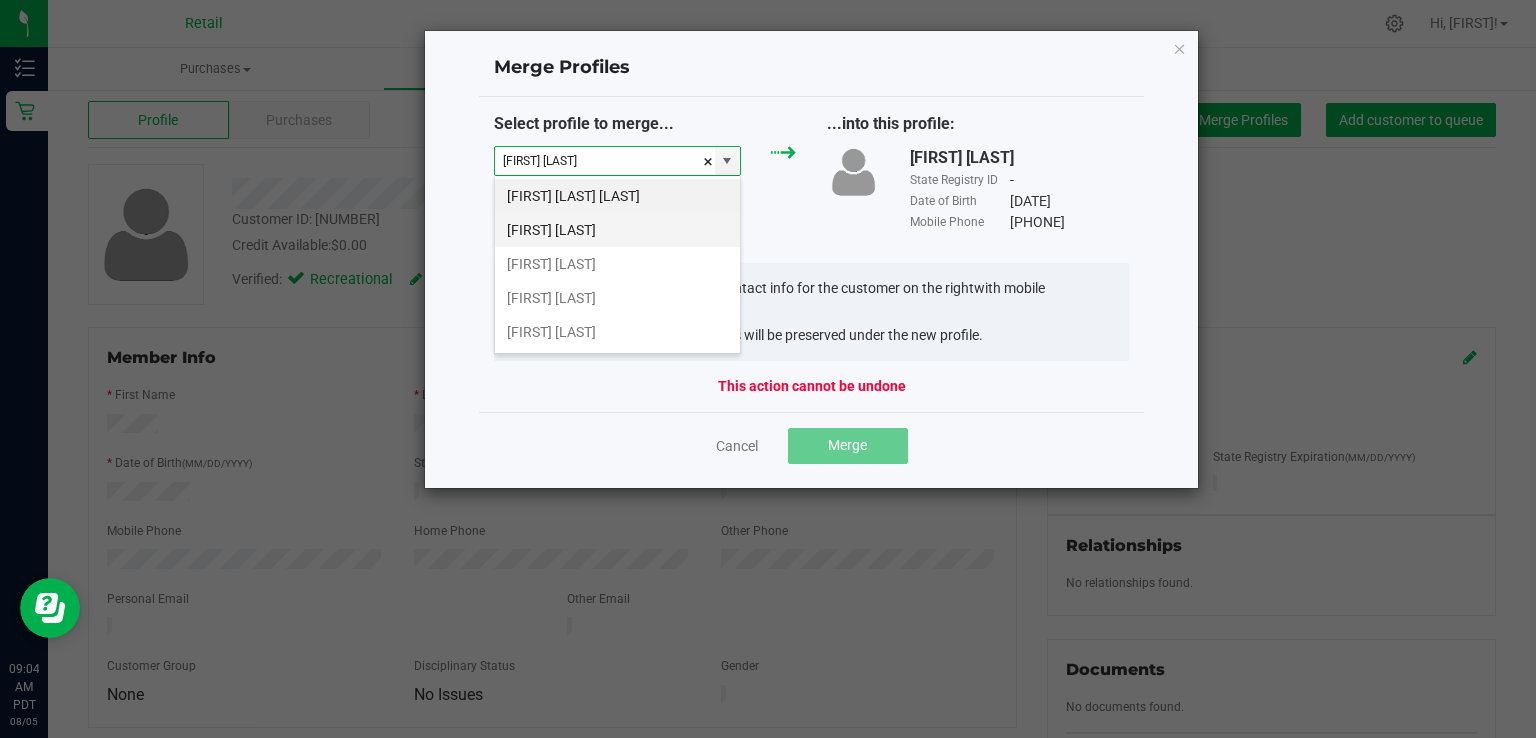 click on "[FIRST] [LAST]" at bounding box center [617, 230] 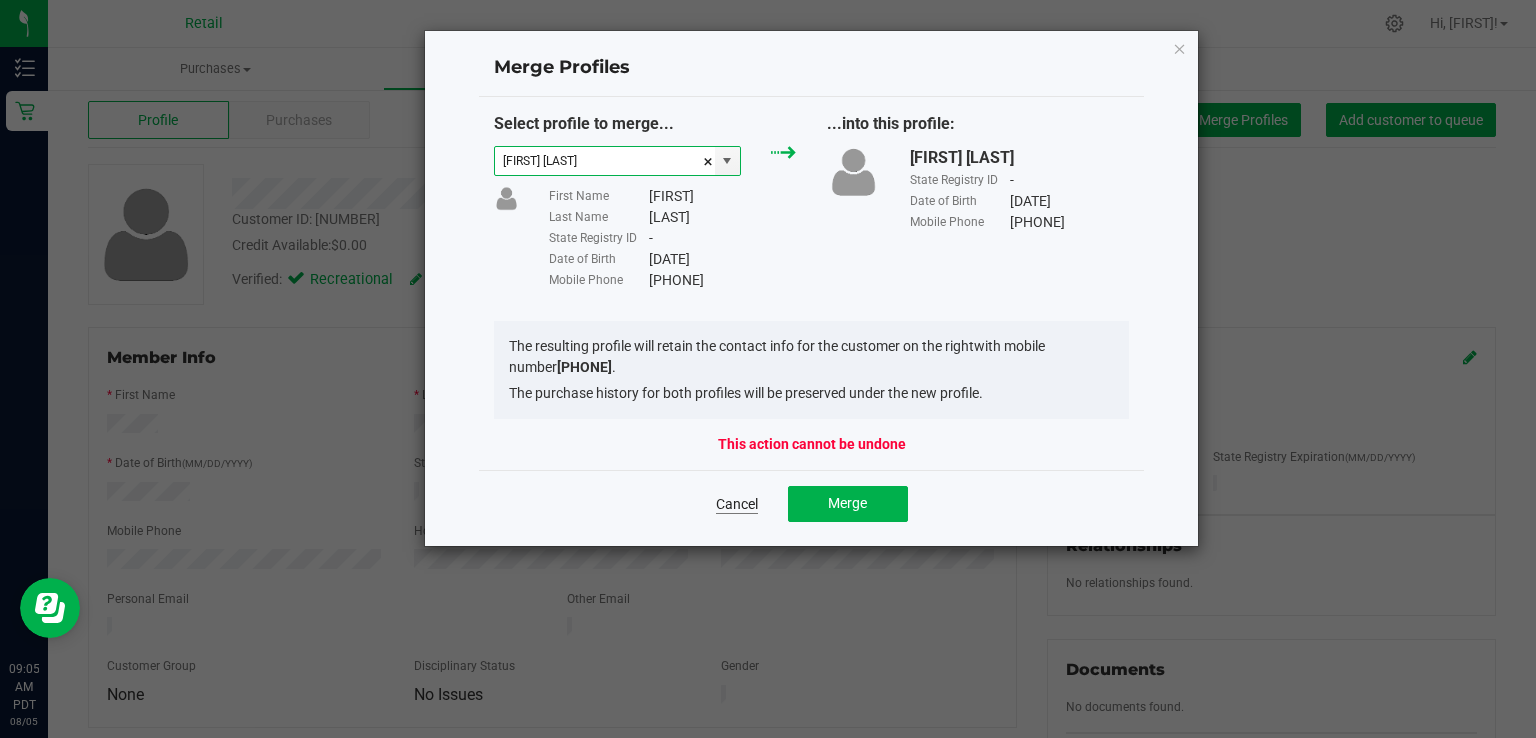 type on "[FIRST] [LAST]" 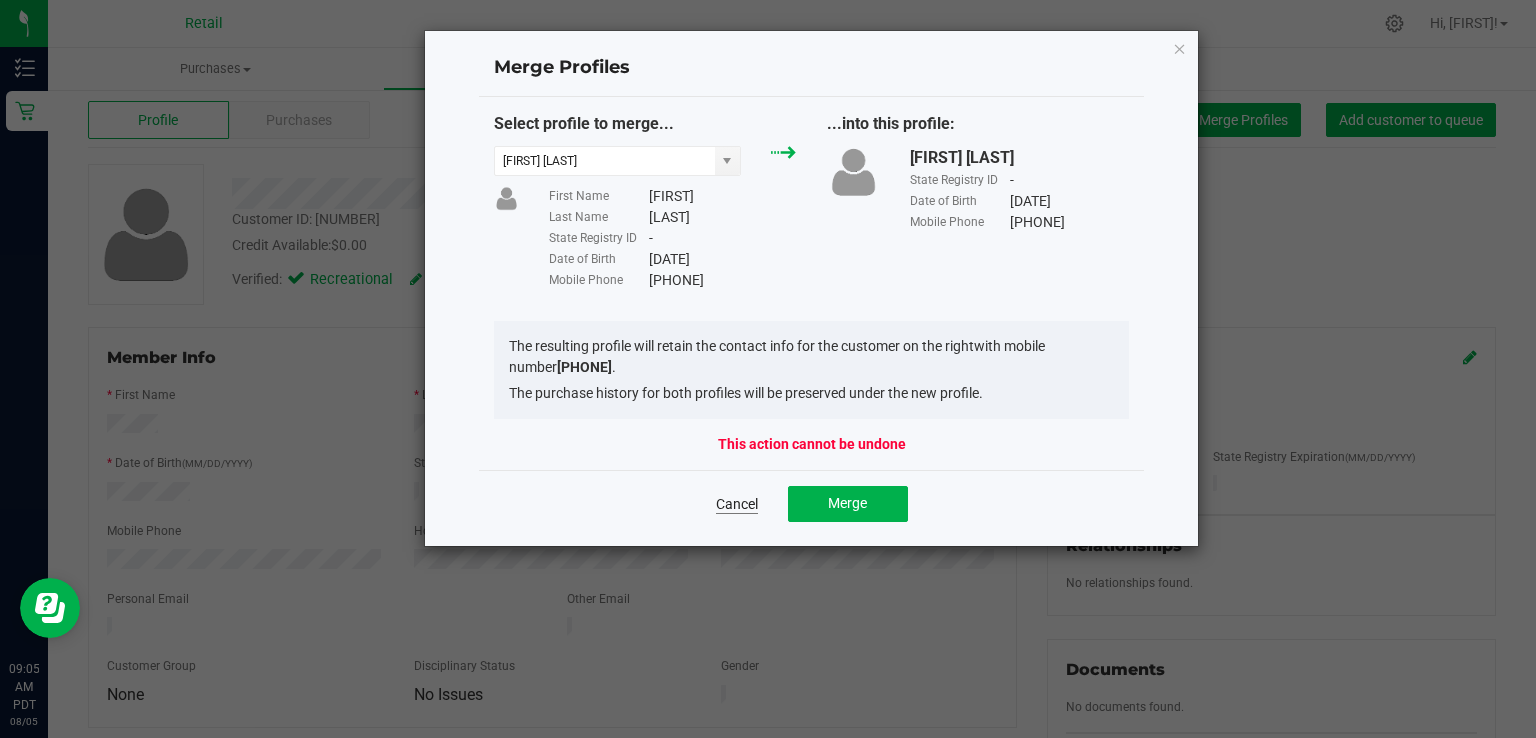 click on "Cancel" 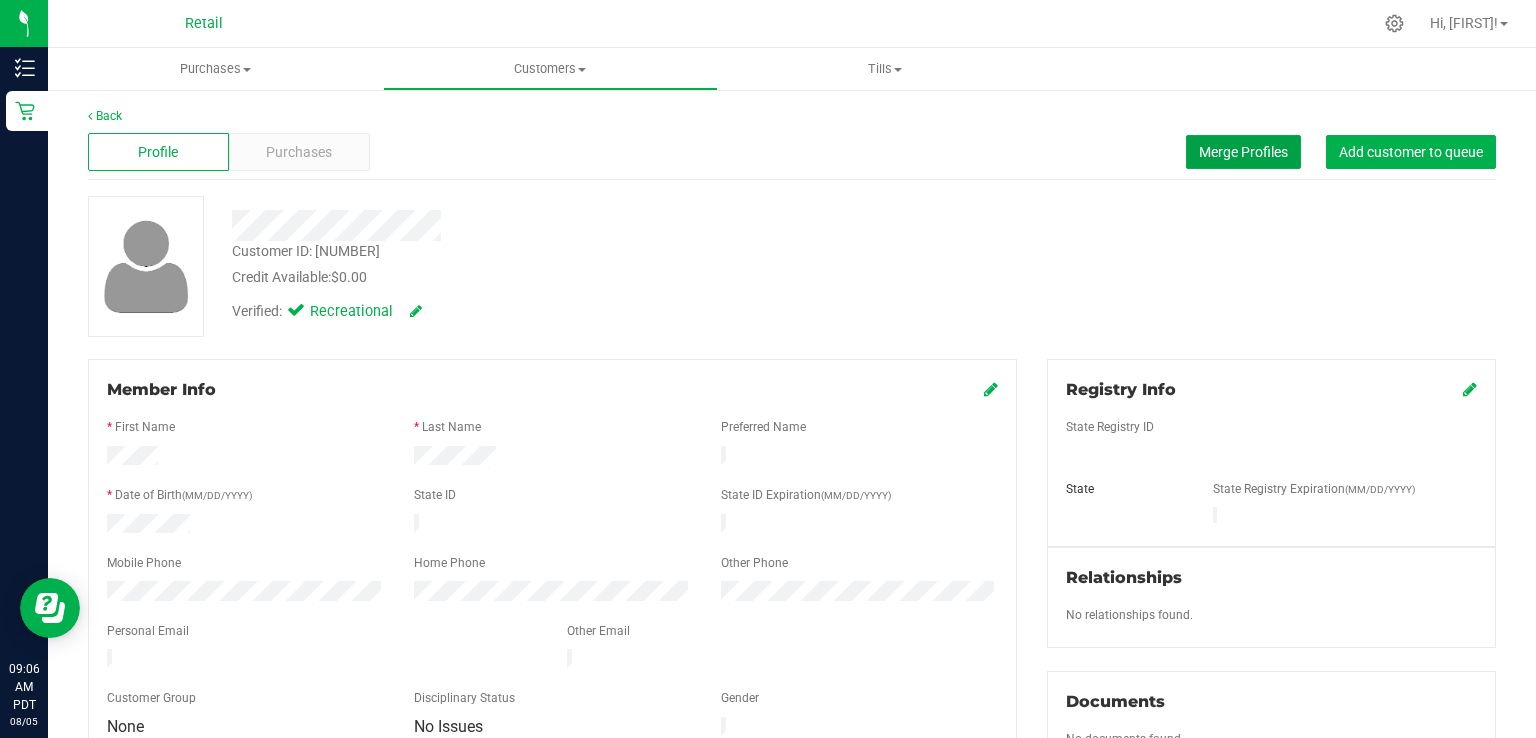 scroll, scrollTop: 0, scrollLeft: 0, axis: both 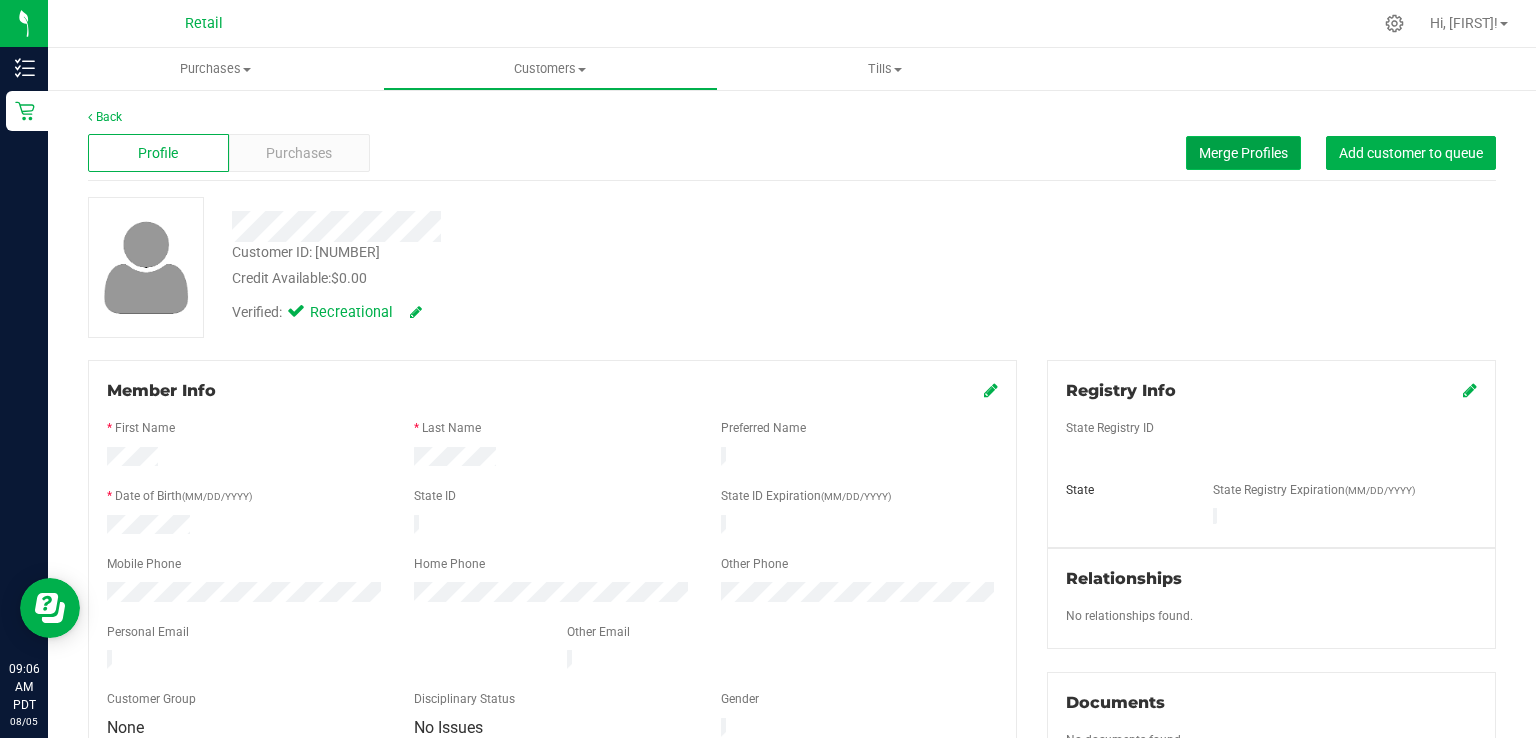 click on "Merge Profiles" at bounding box center [1243, 153] 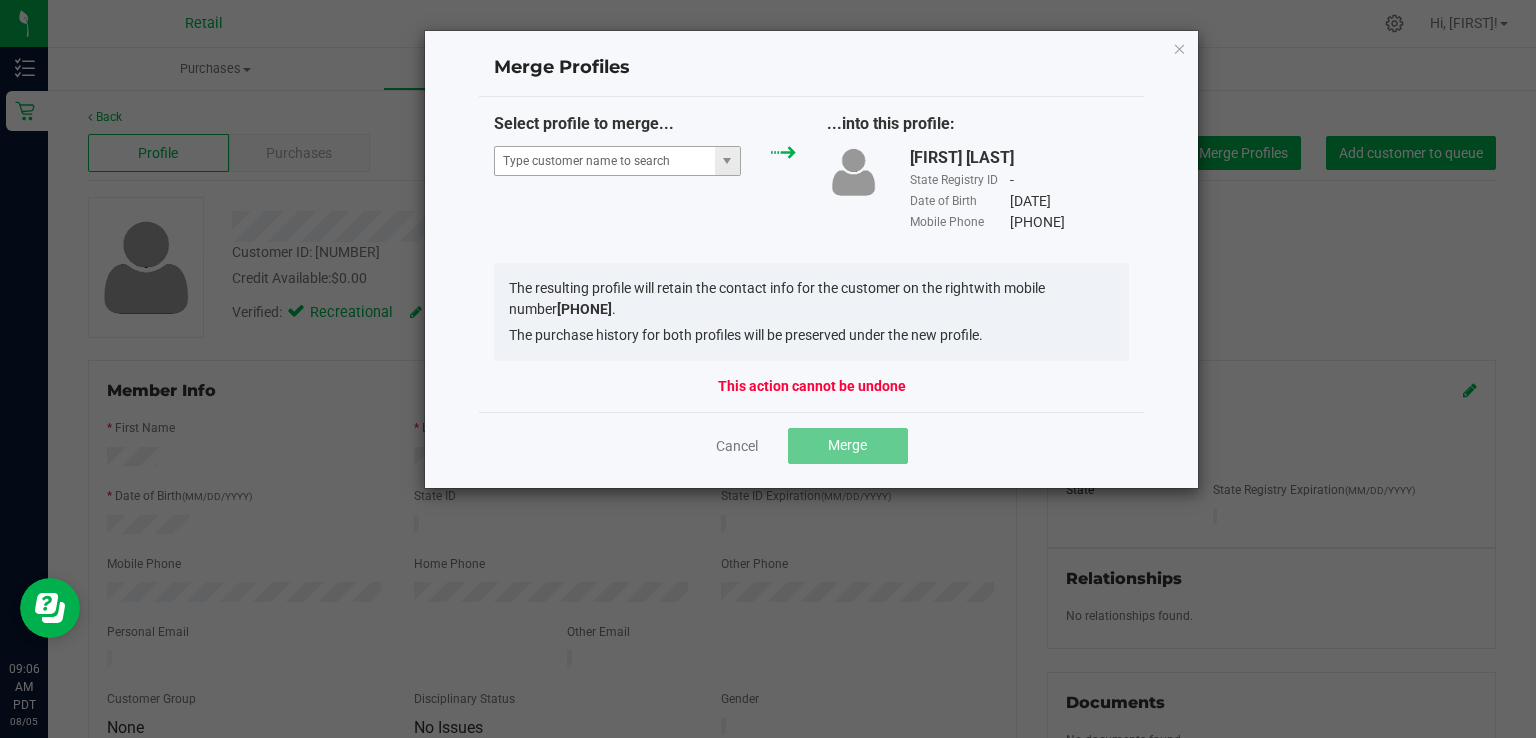 click on "Select profile to merge..." 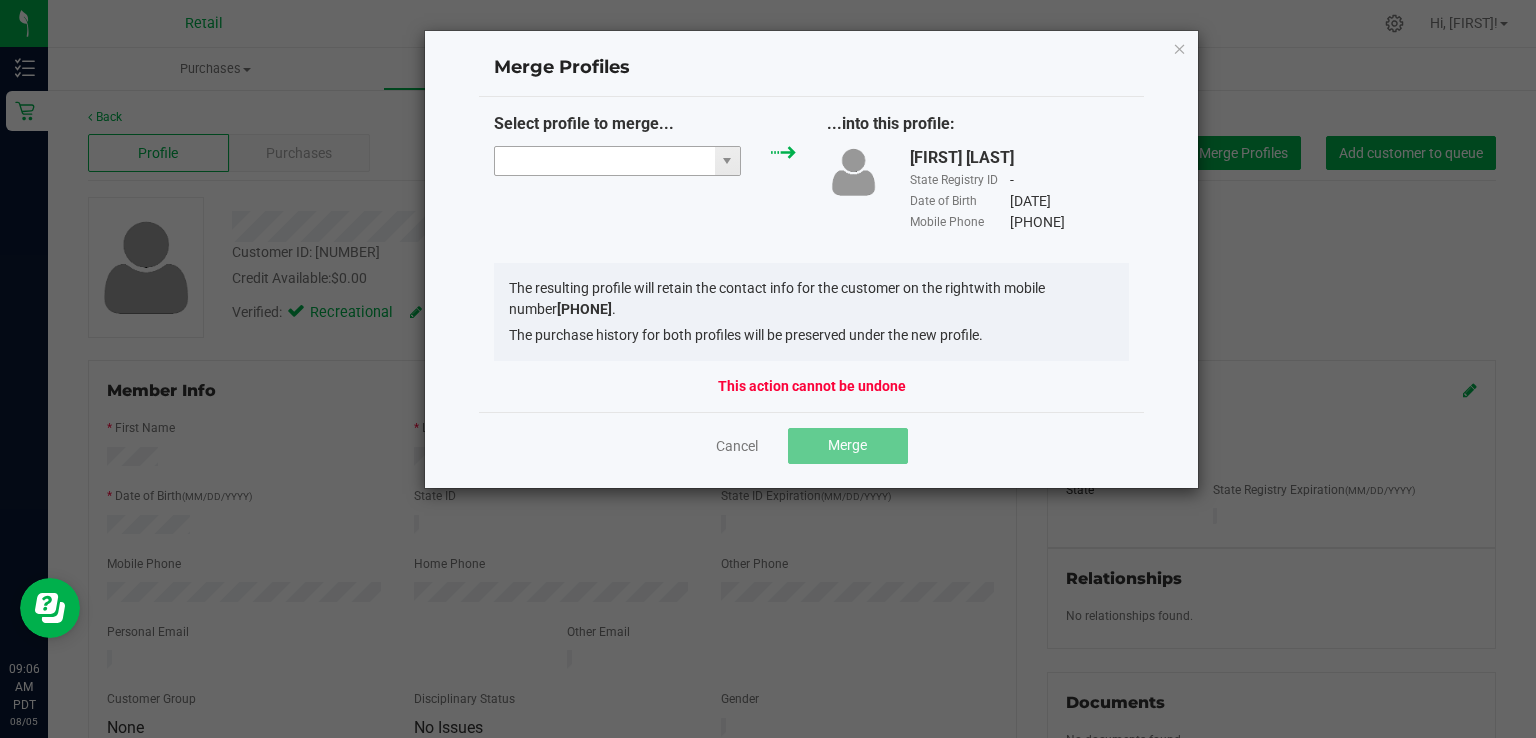 click at bounding box center (605, 161) 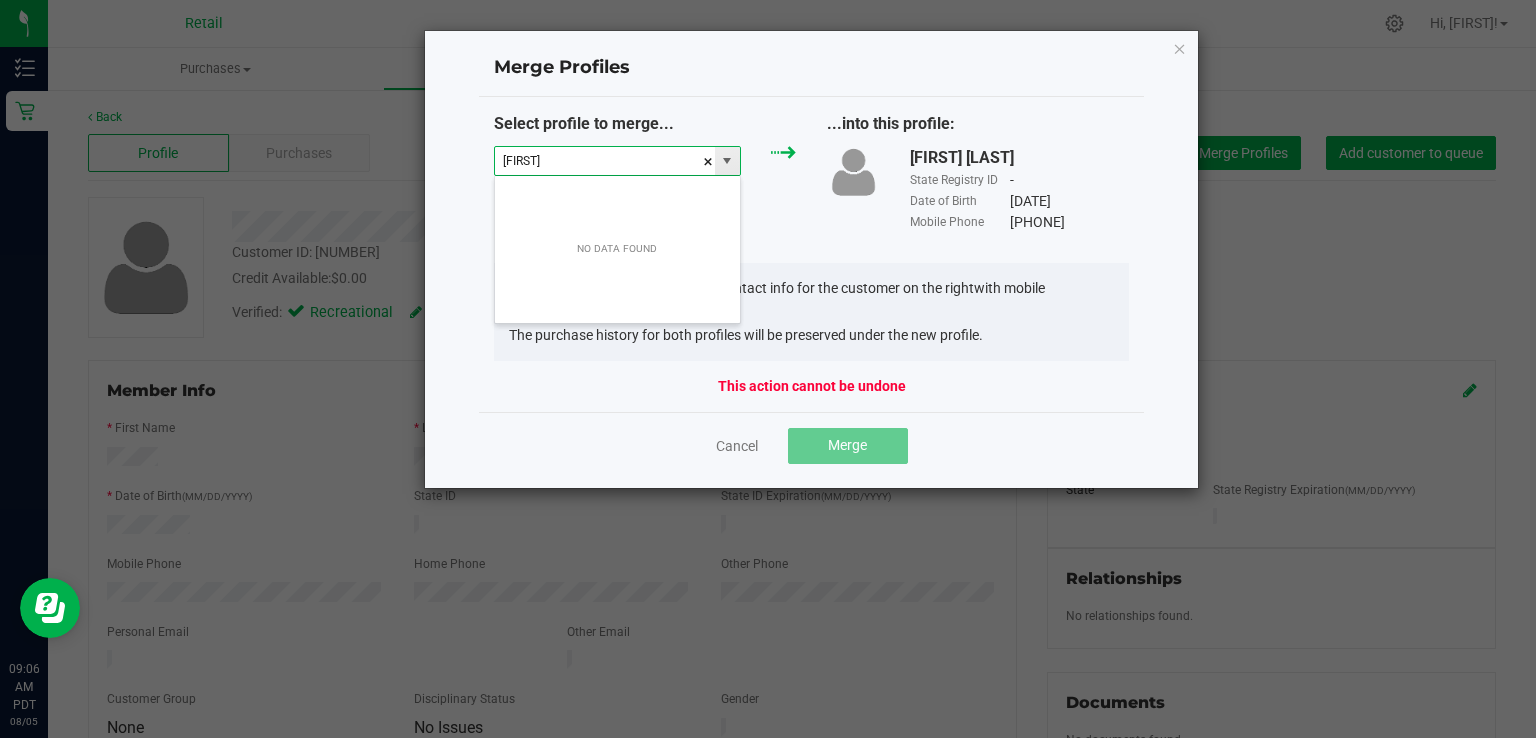 scroll, scrollTop: 99970, scrollLeft: 99752, axis: both 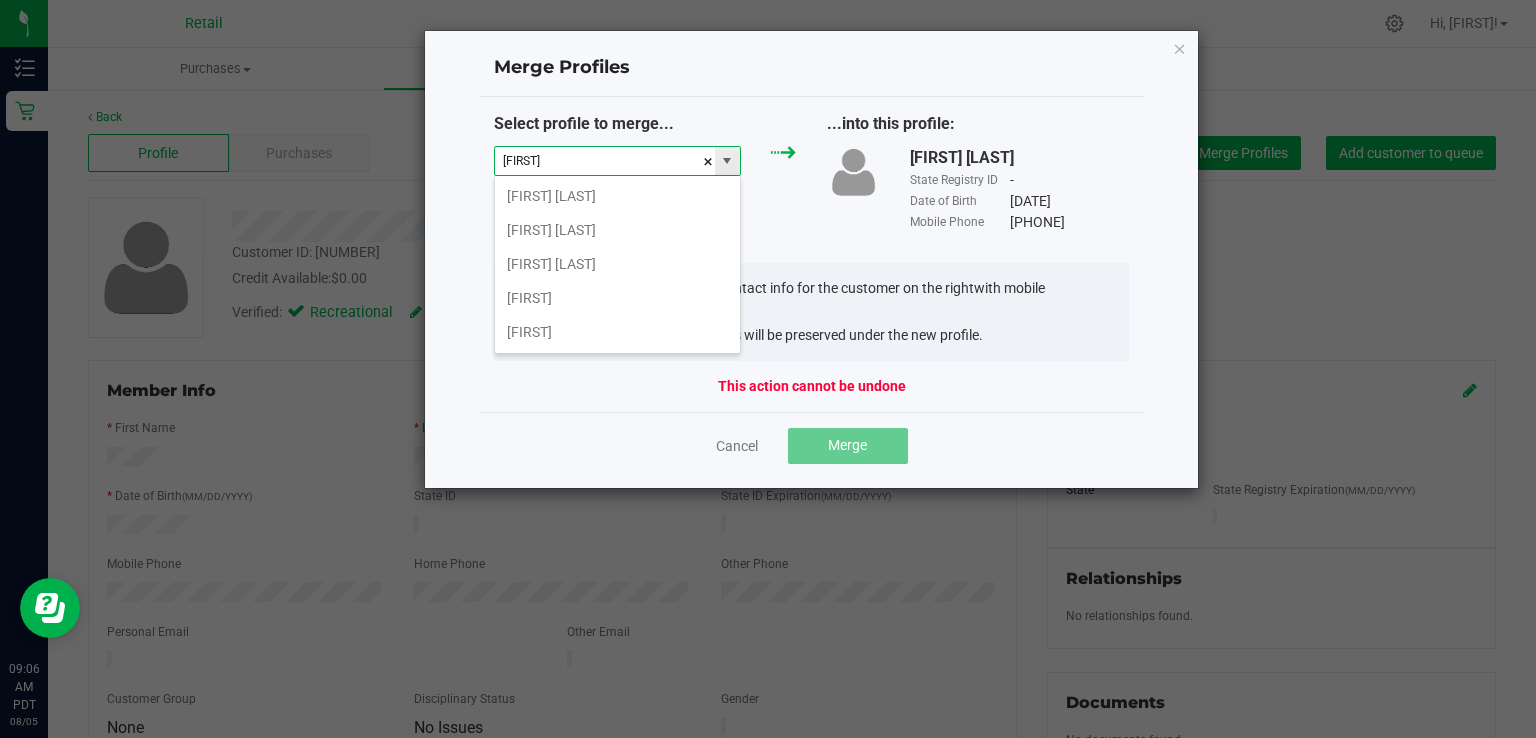 type on "[FIRST]" 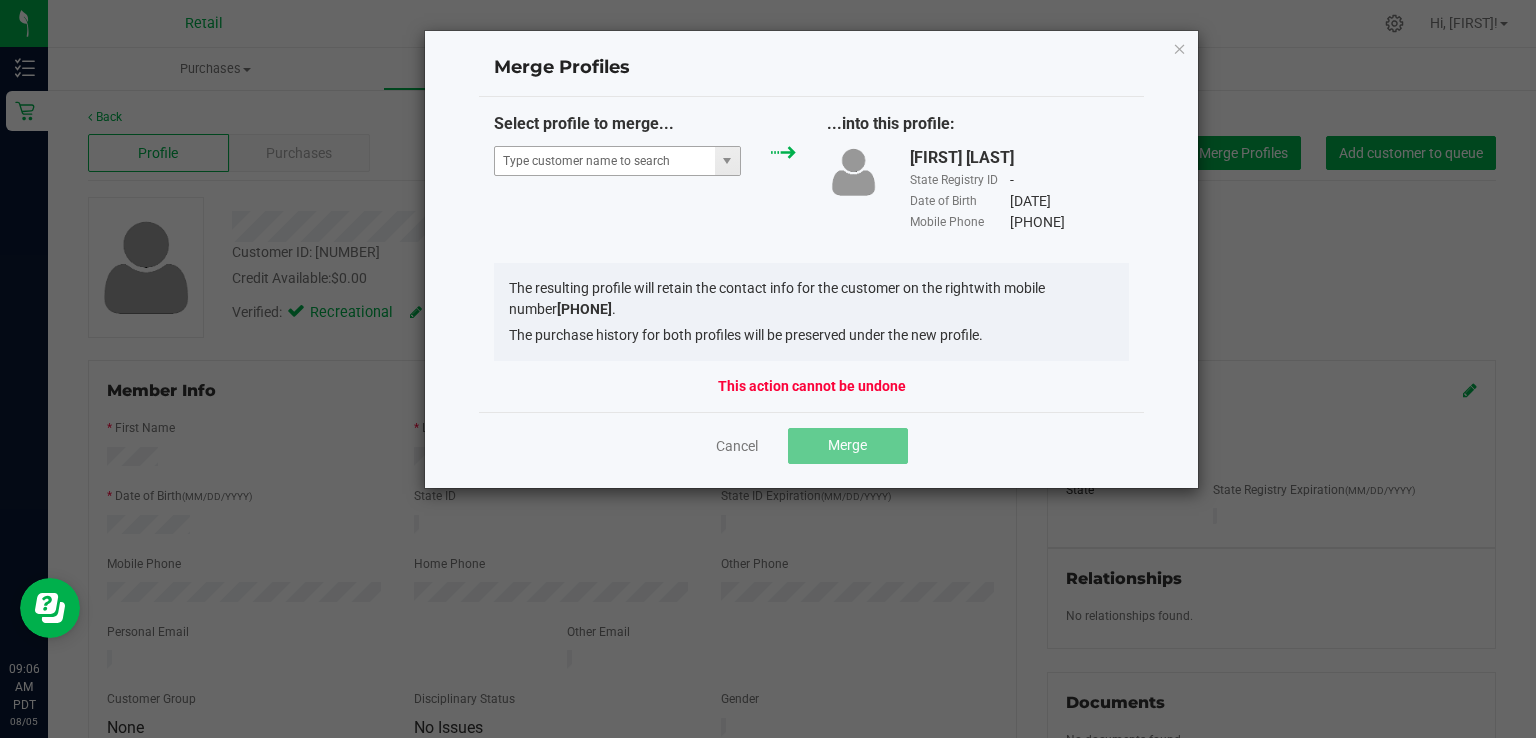 type 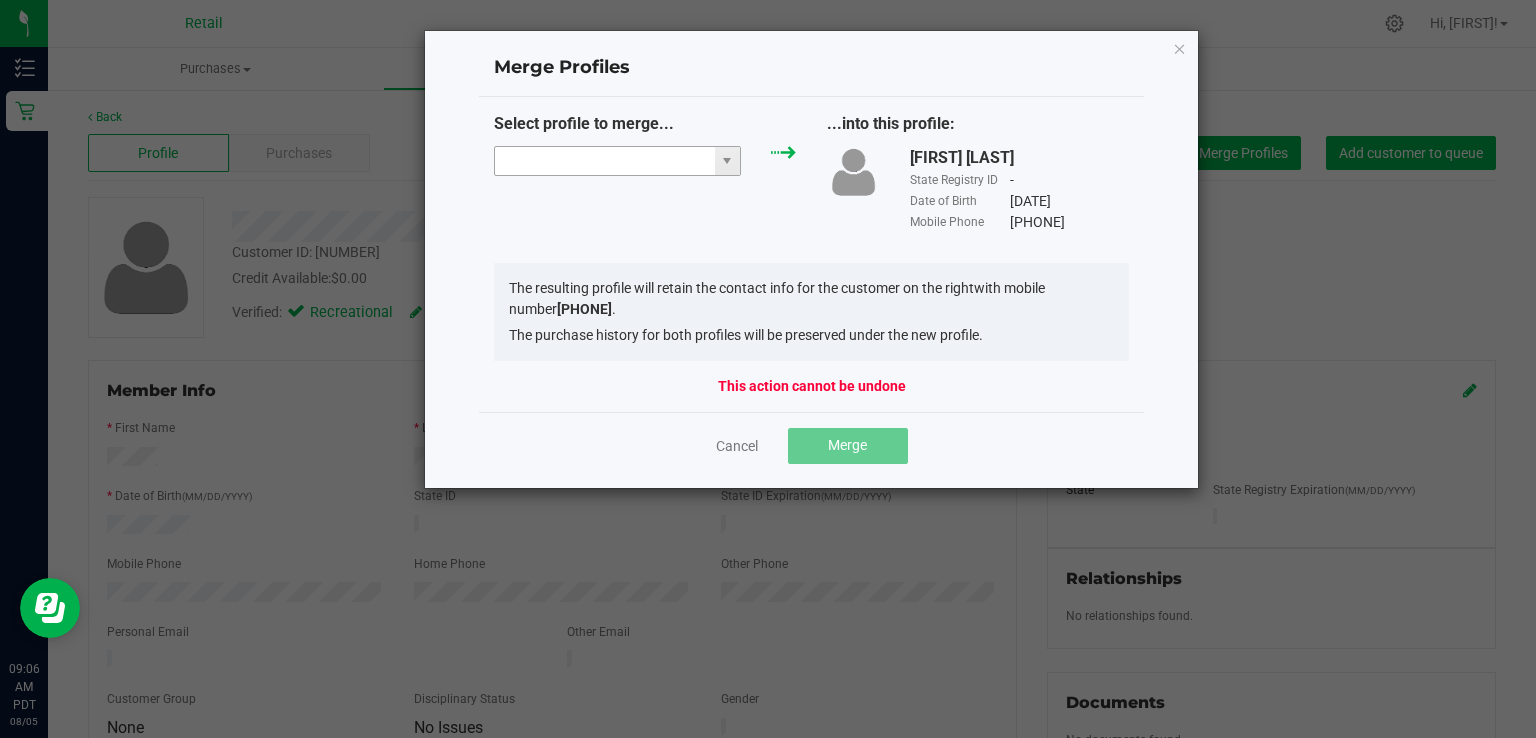 click at bounding box center (605, 161) 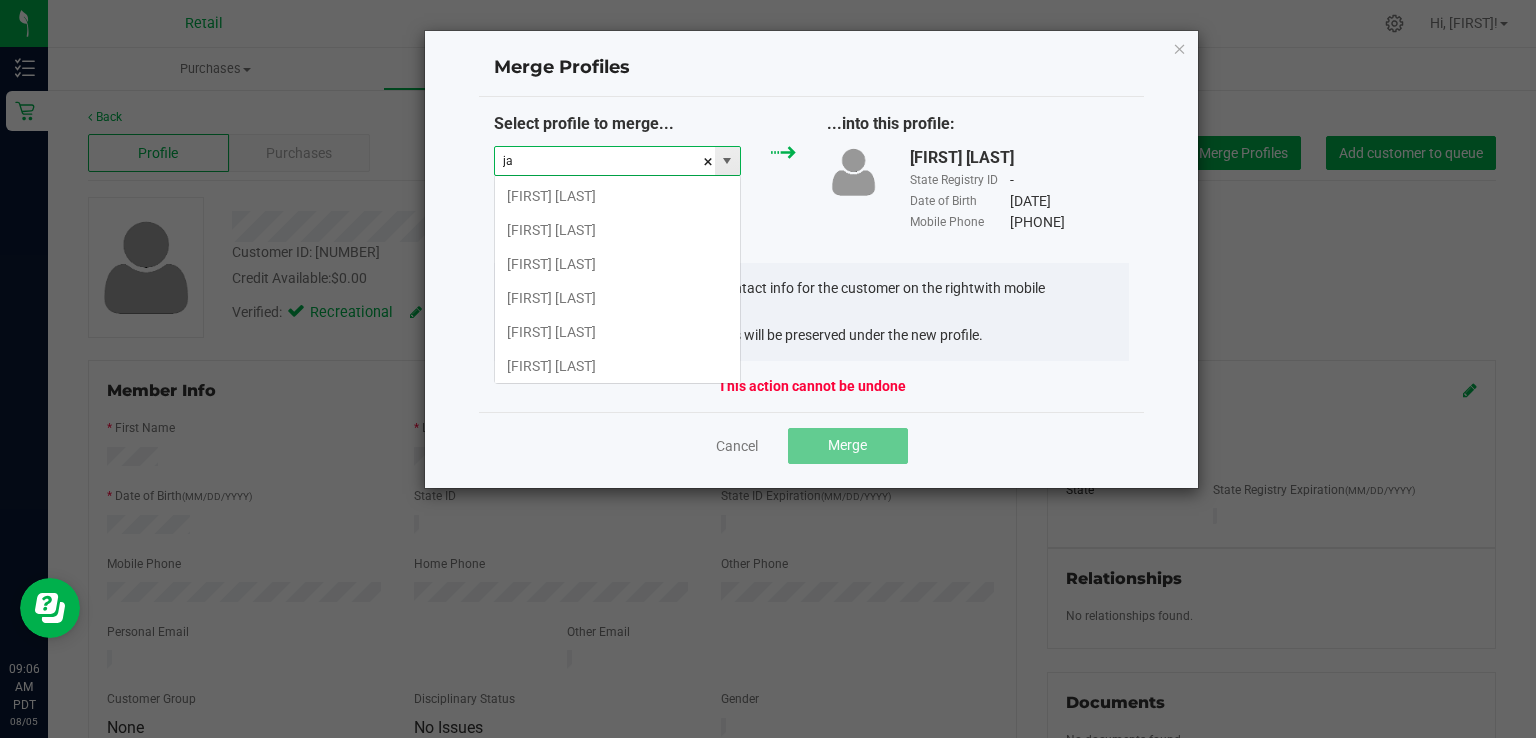 scroll, scrollTop: 99970, scrollLeft: 99752, axis: both 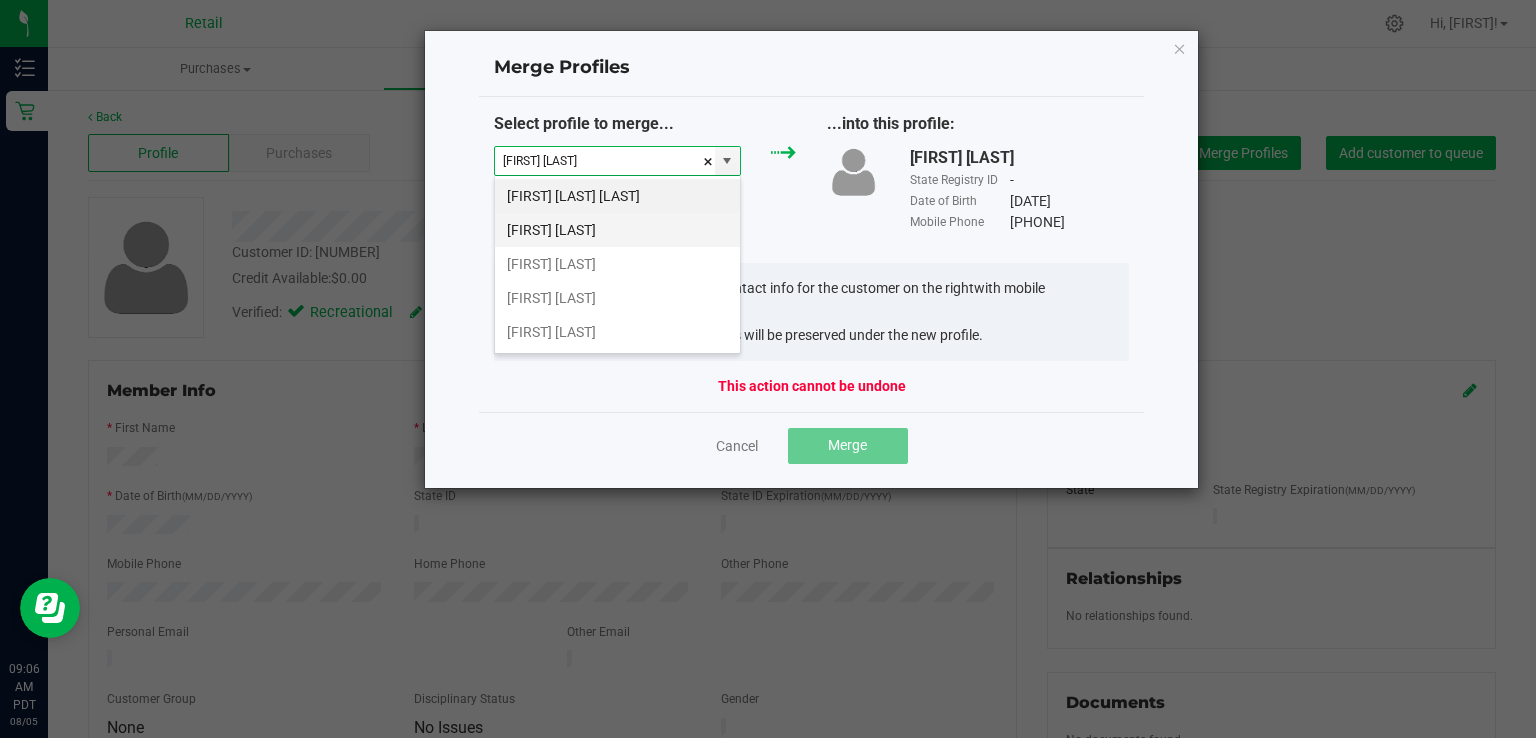 click on "[FIRST] [LAST]" at bounding box center (617, 230) 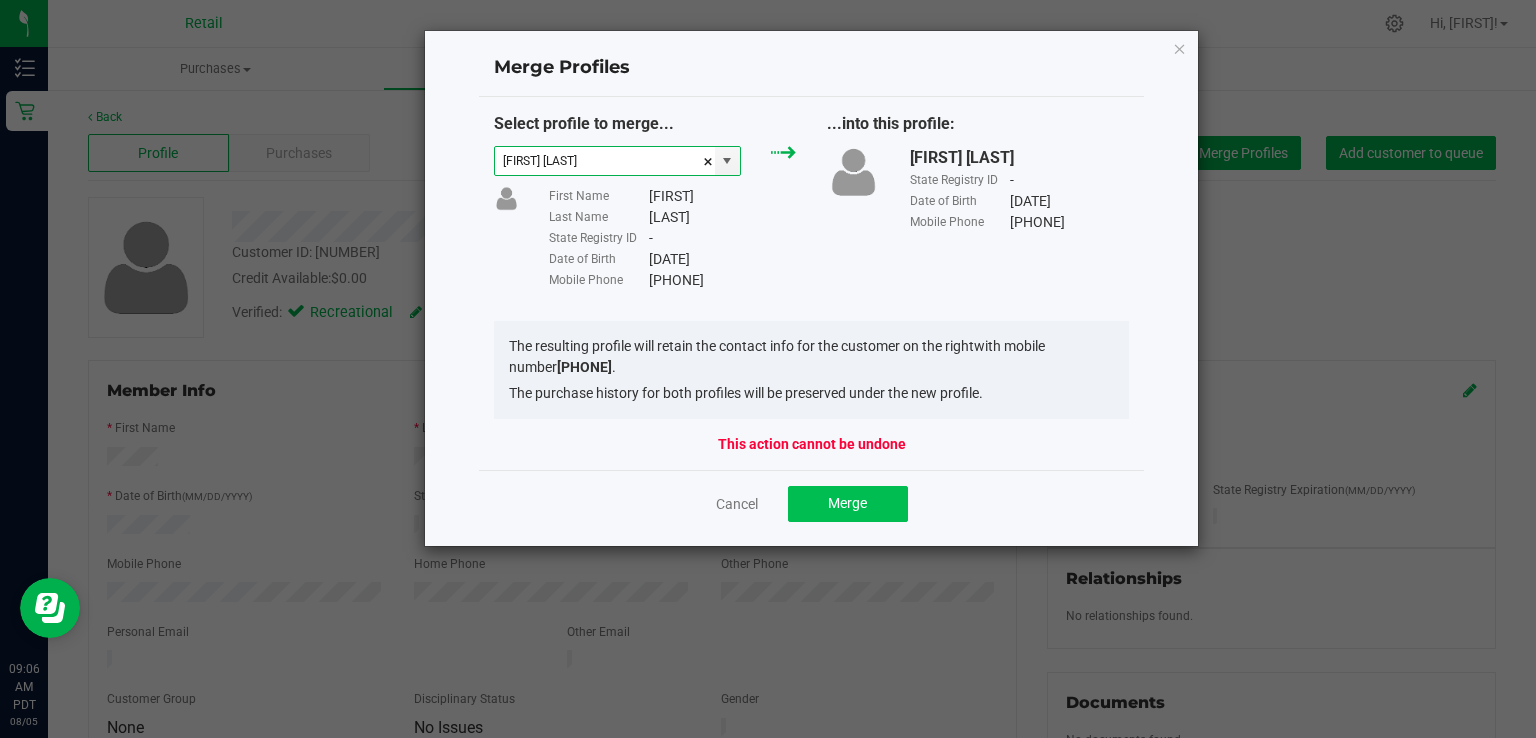 type on "[FIRST] [LAST]" 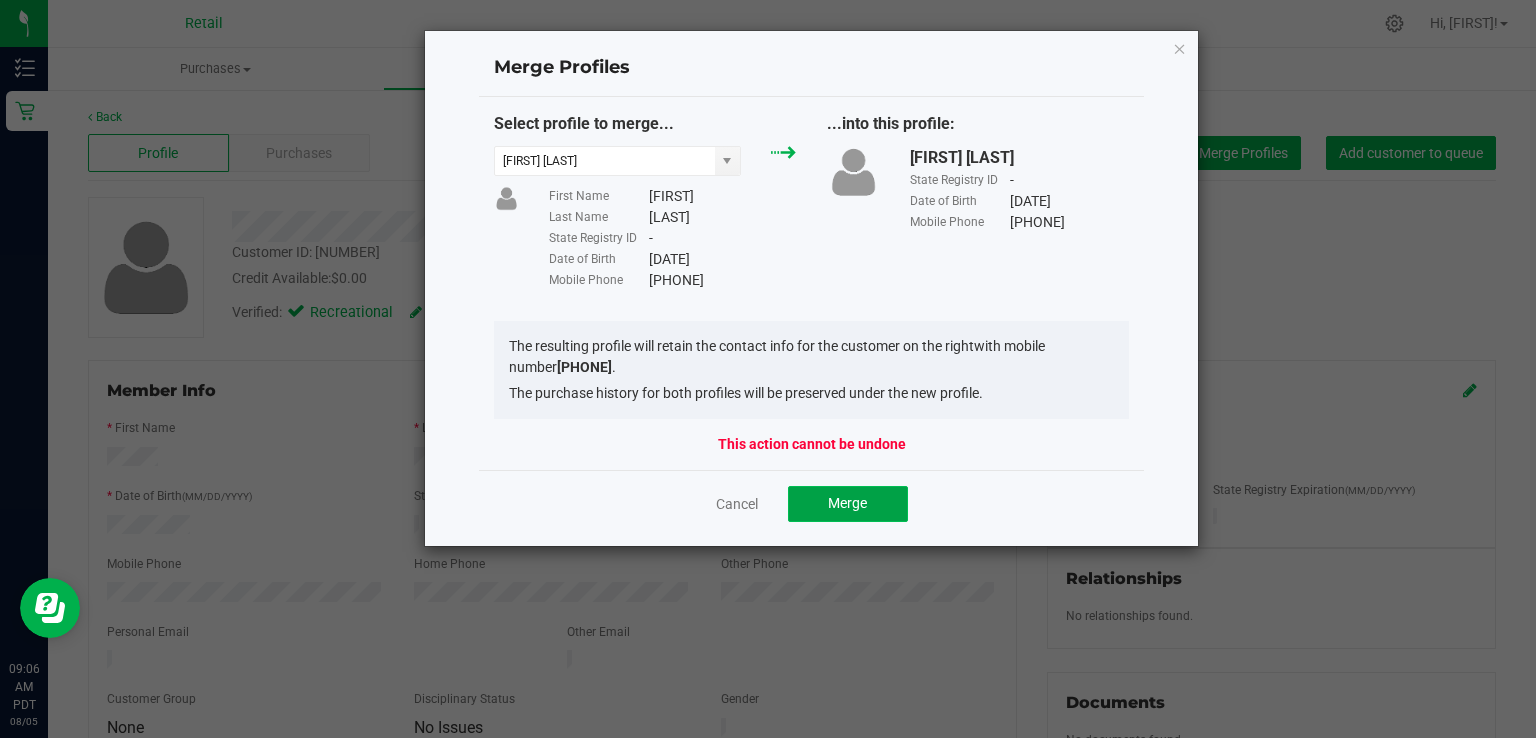 click on "Merge" 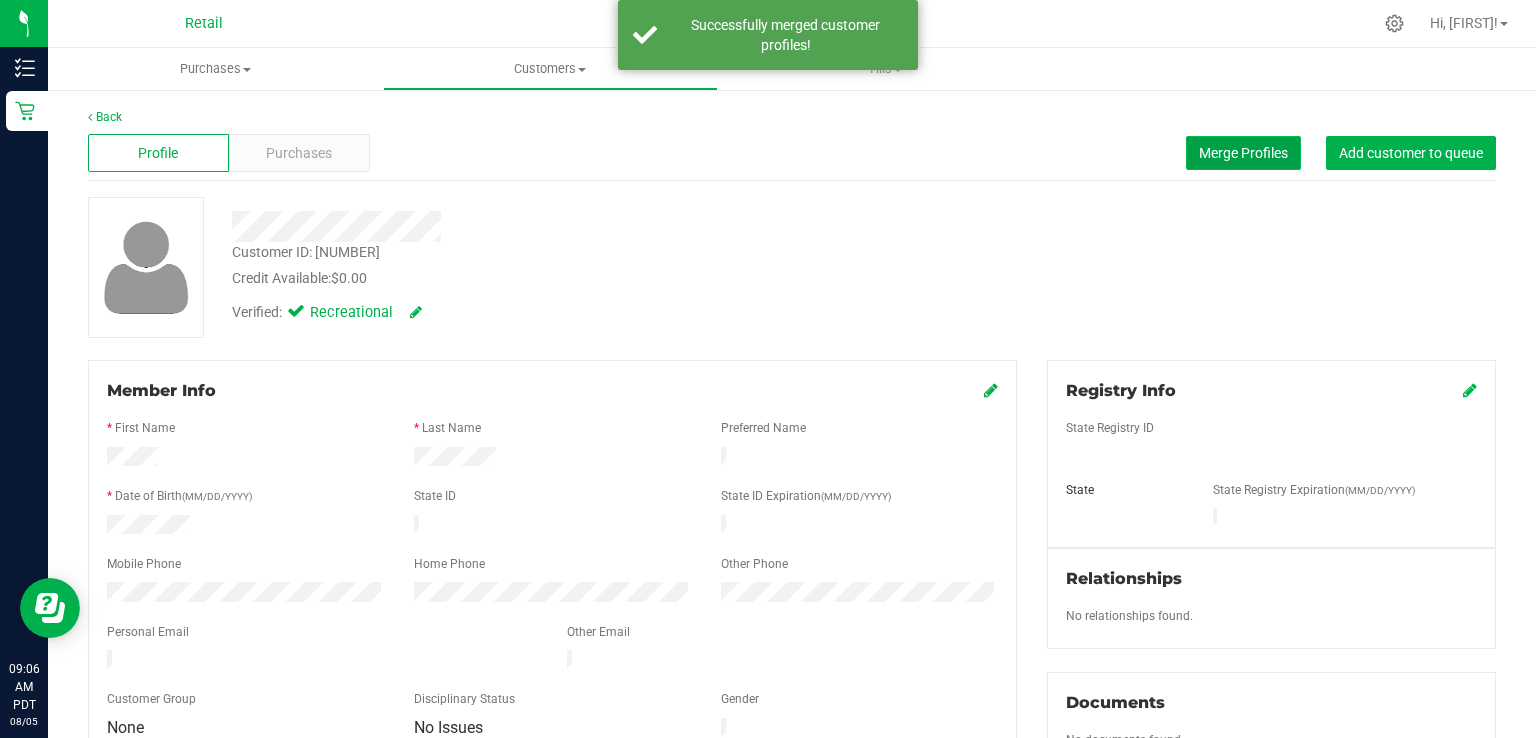 click on "Merge Profiles" at bounding box center [1243, 153] 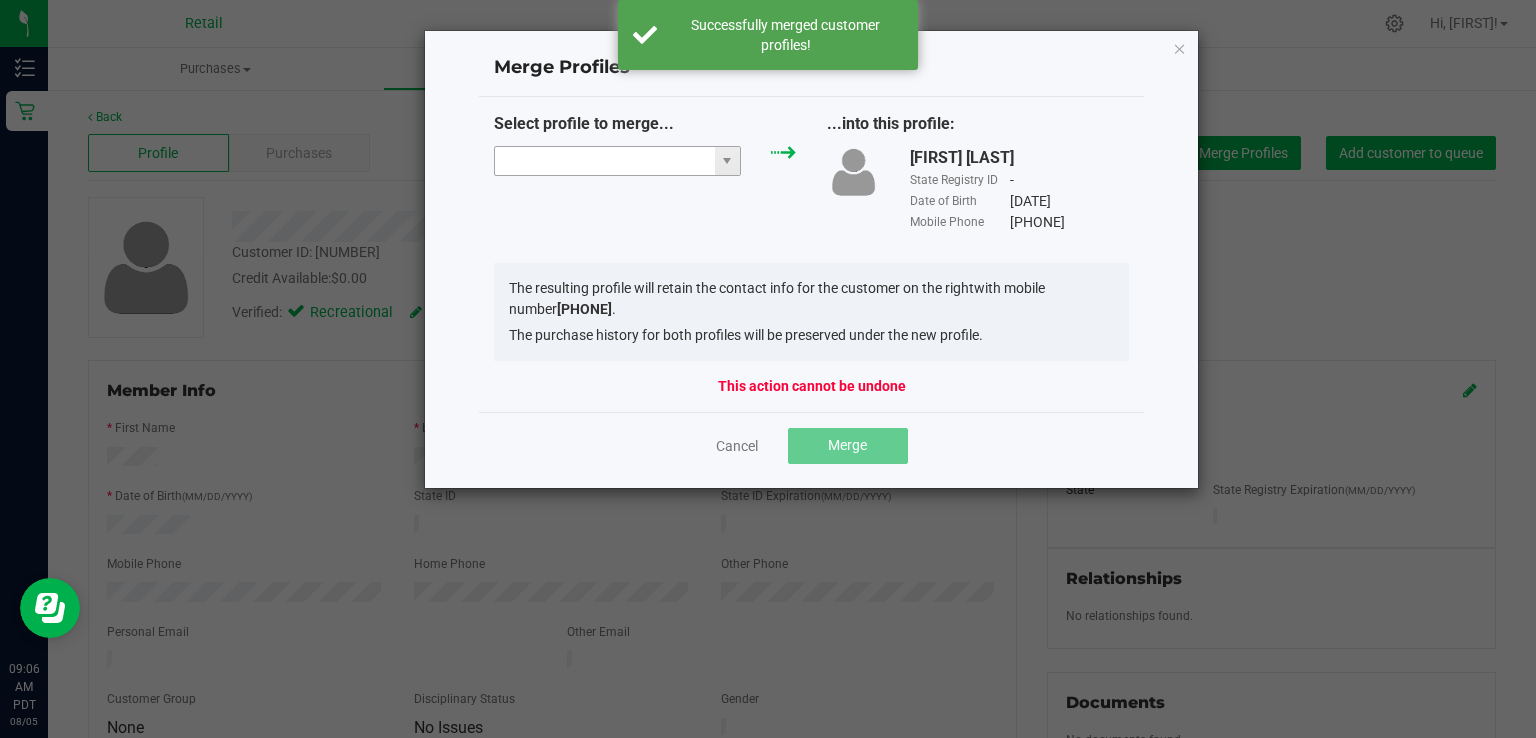 click at bounding box center (605, 161) 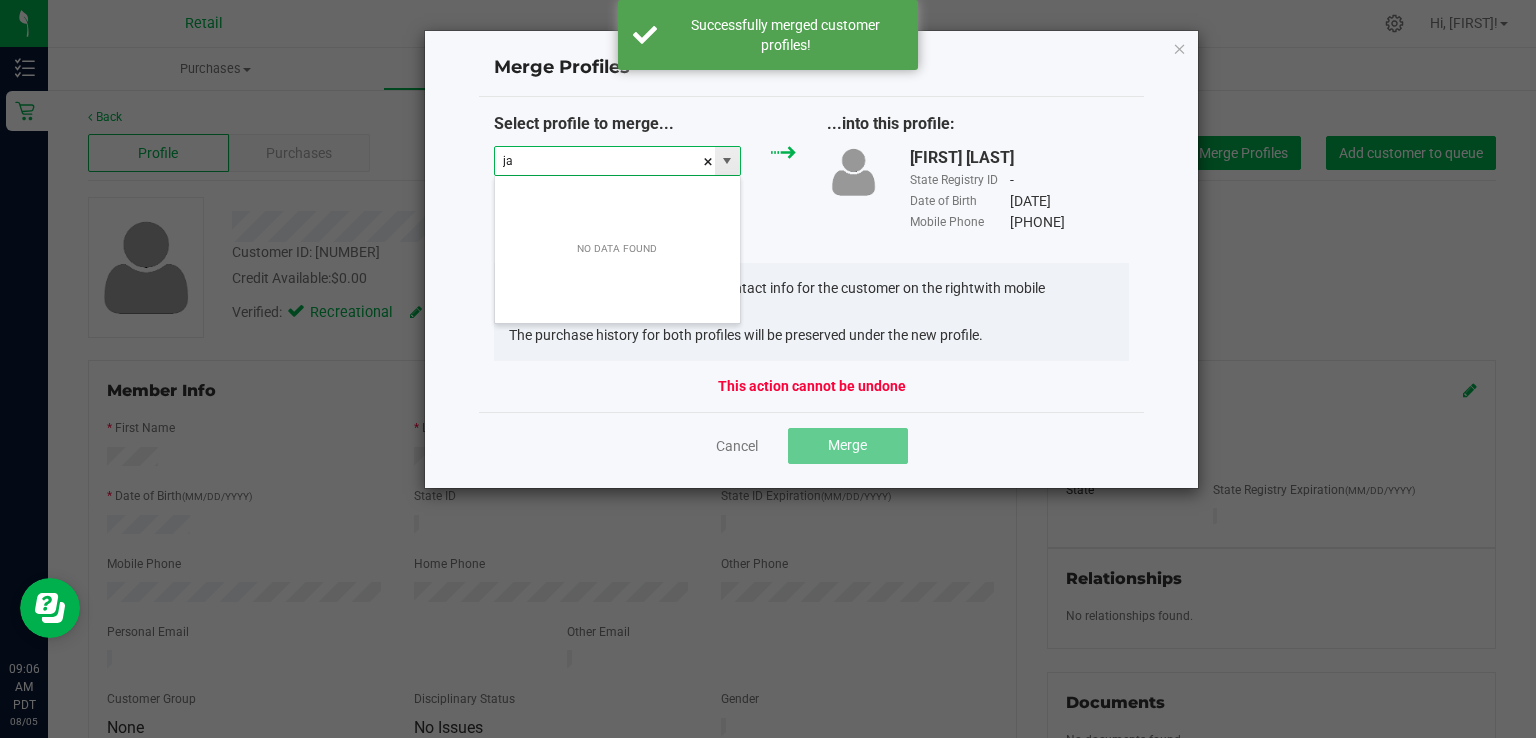 scroll, scrollTop: 99970, scrollLeft: 99752, axis: both 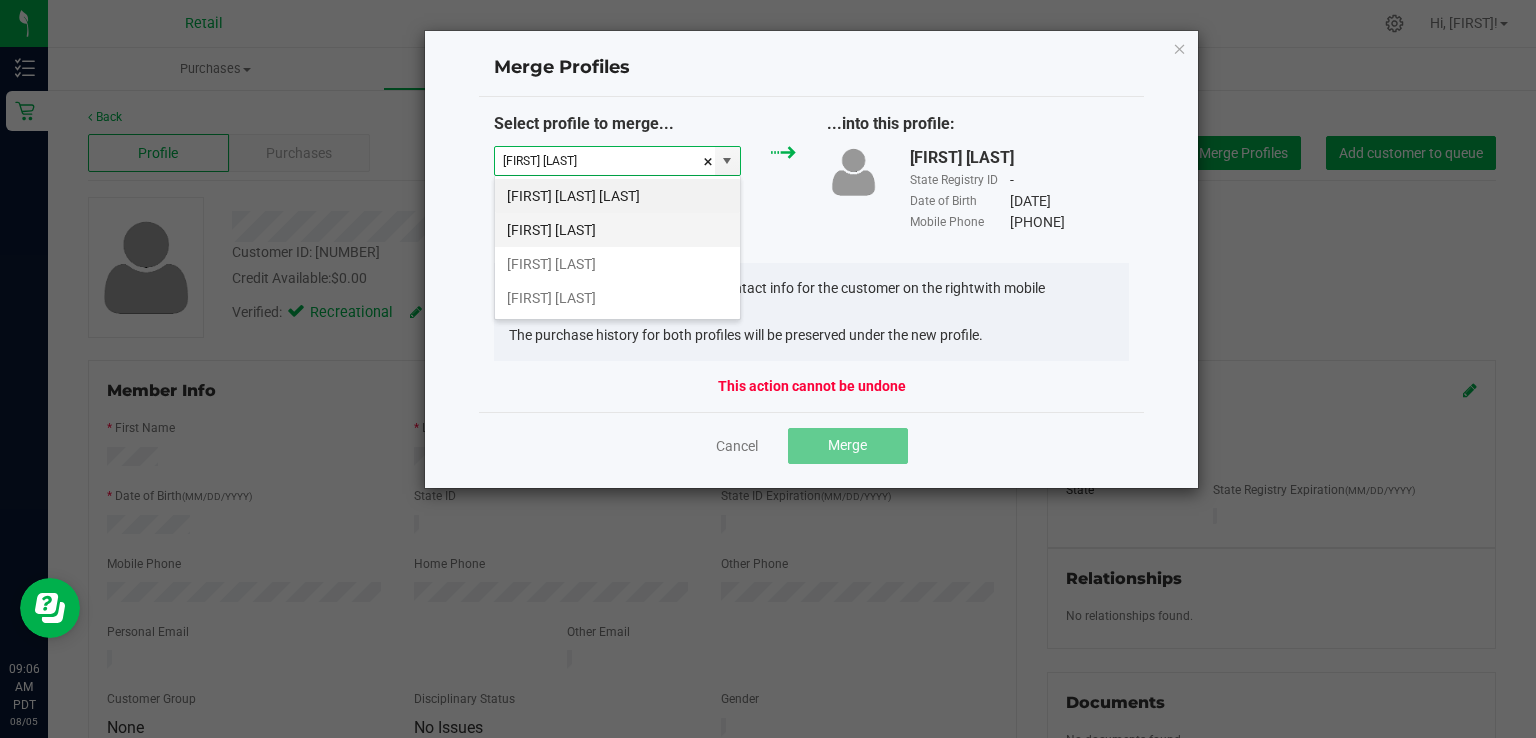 click on "[FIRST] [LAST]" at bounding box center (617, 230) 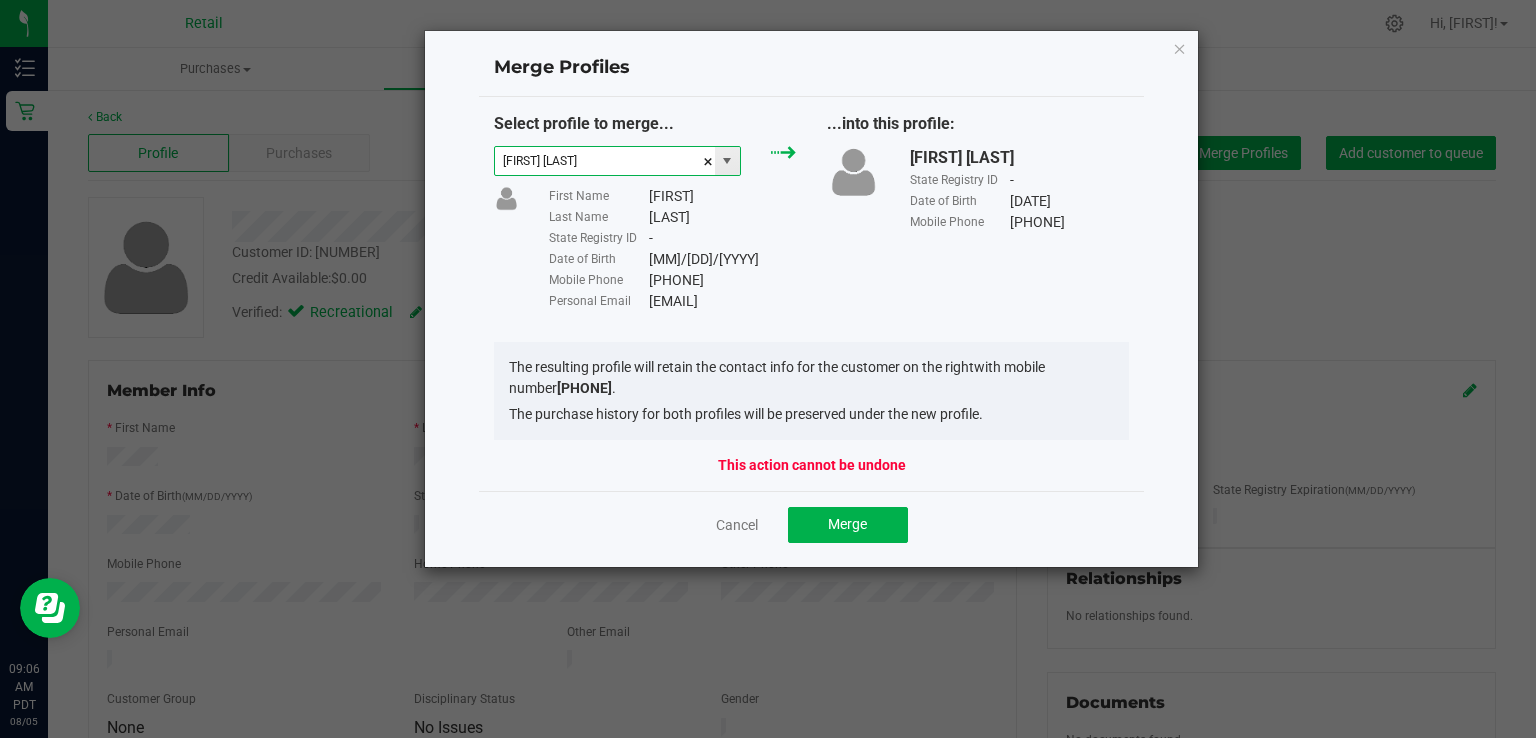 click at bounding box center (727, 161) 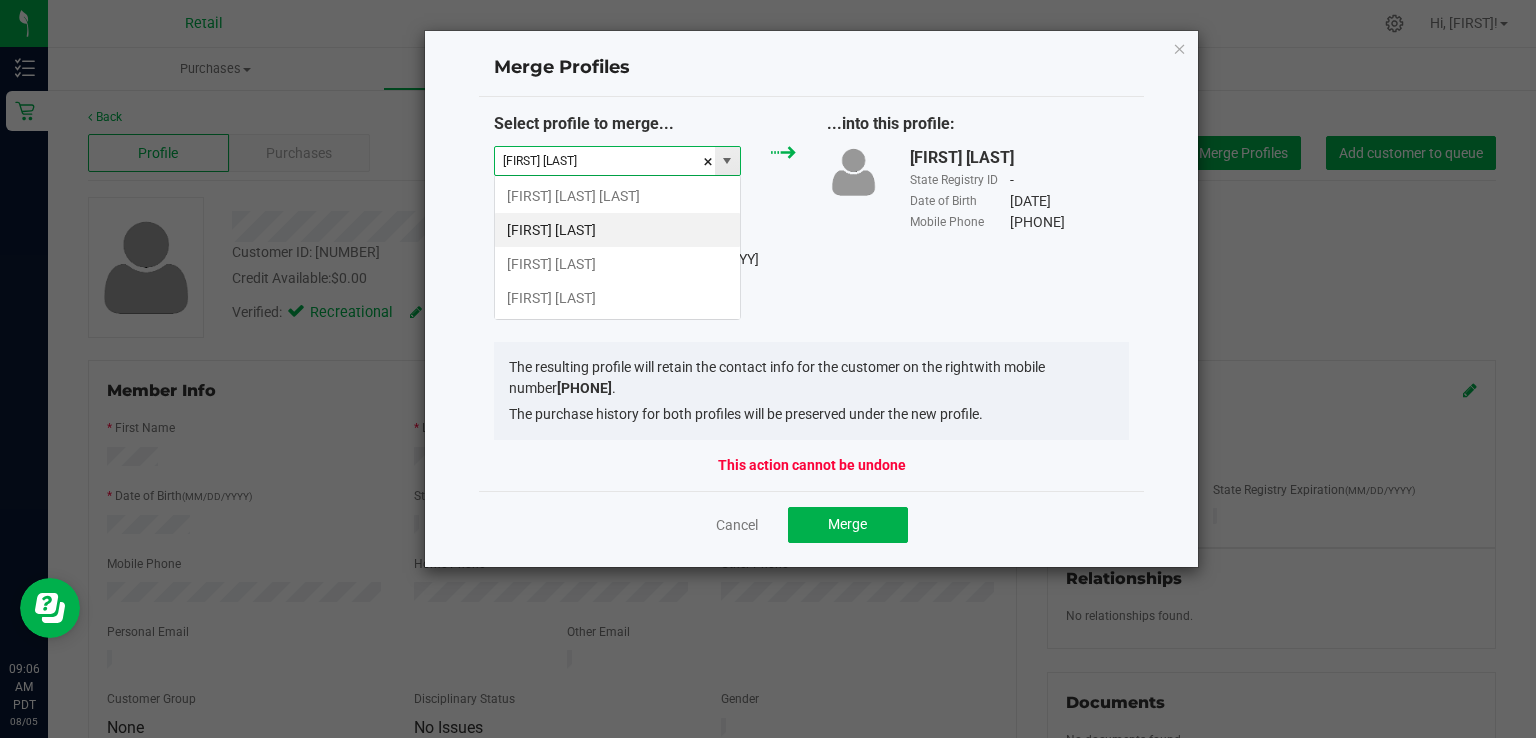 scroll, scrollTop: 99970, scrollLeft: 99752, axis: both 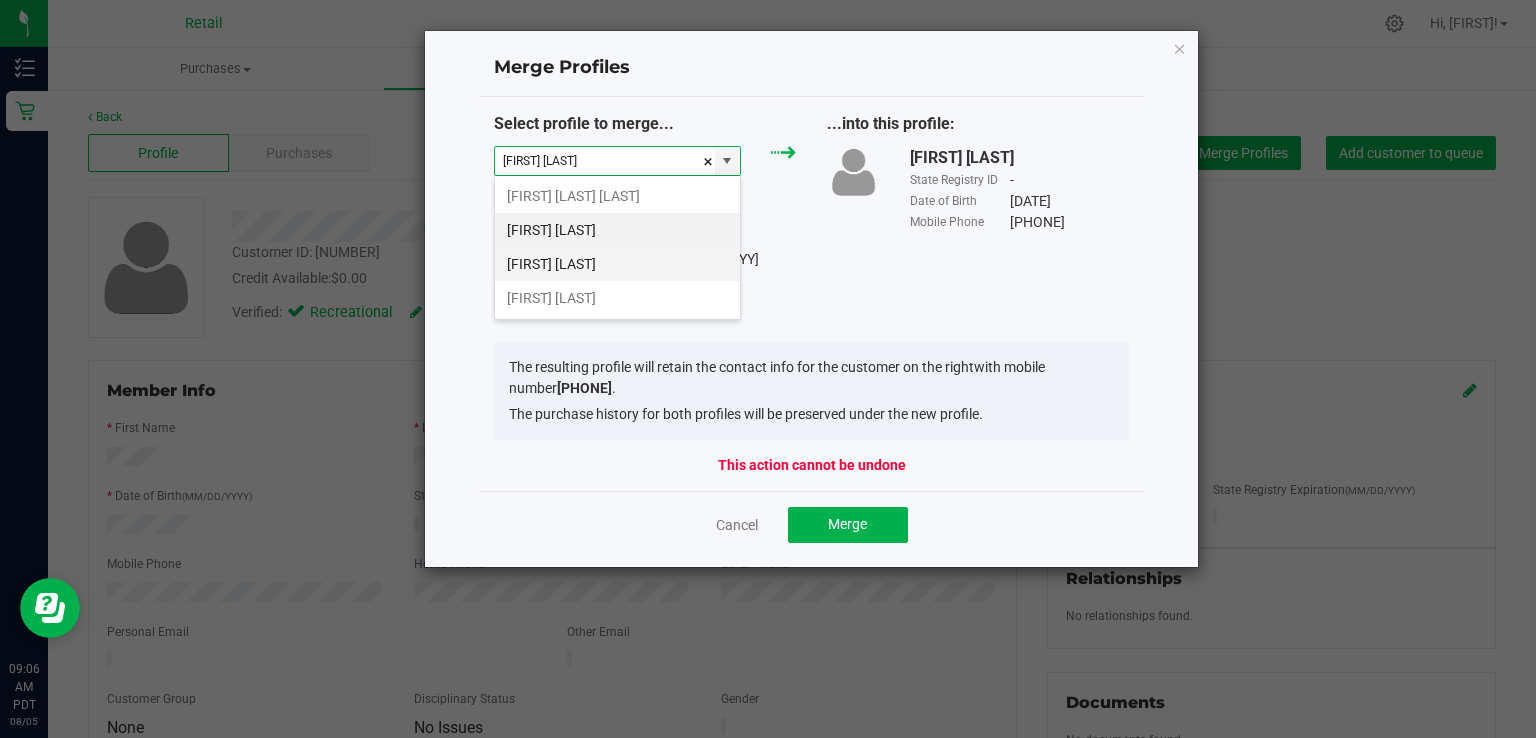 click on "[FIRST] [LAST]" at bounding box center (617, 264) 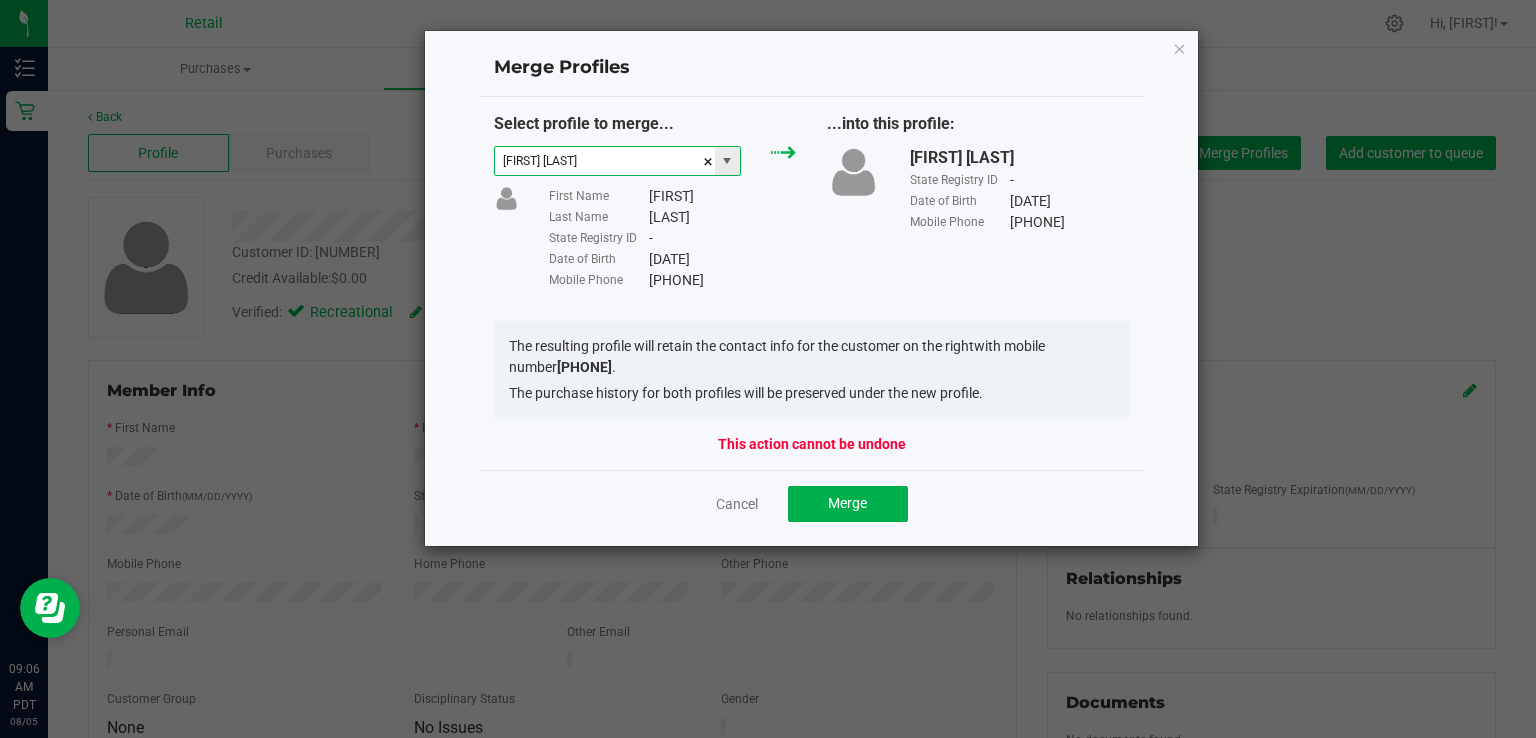 click at bounding box center (727, 161) 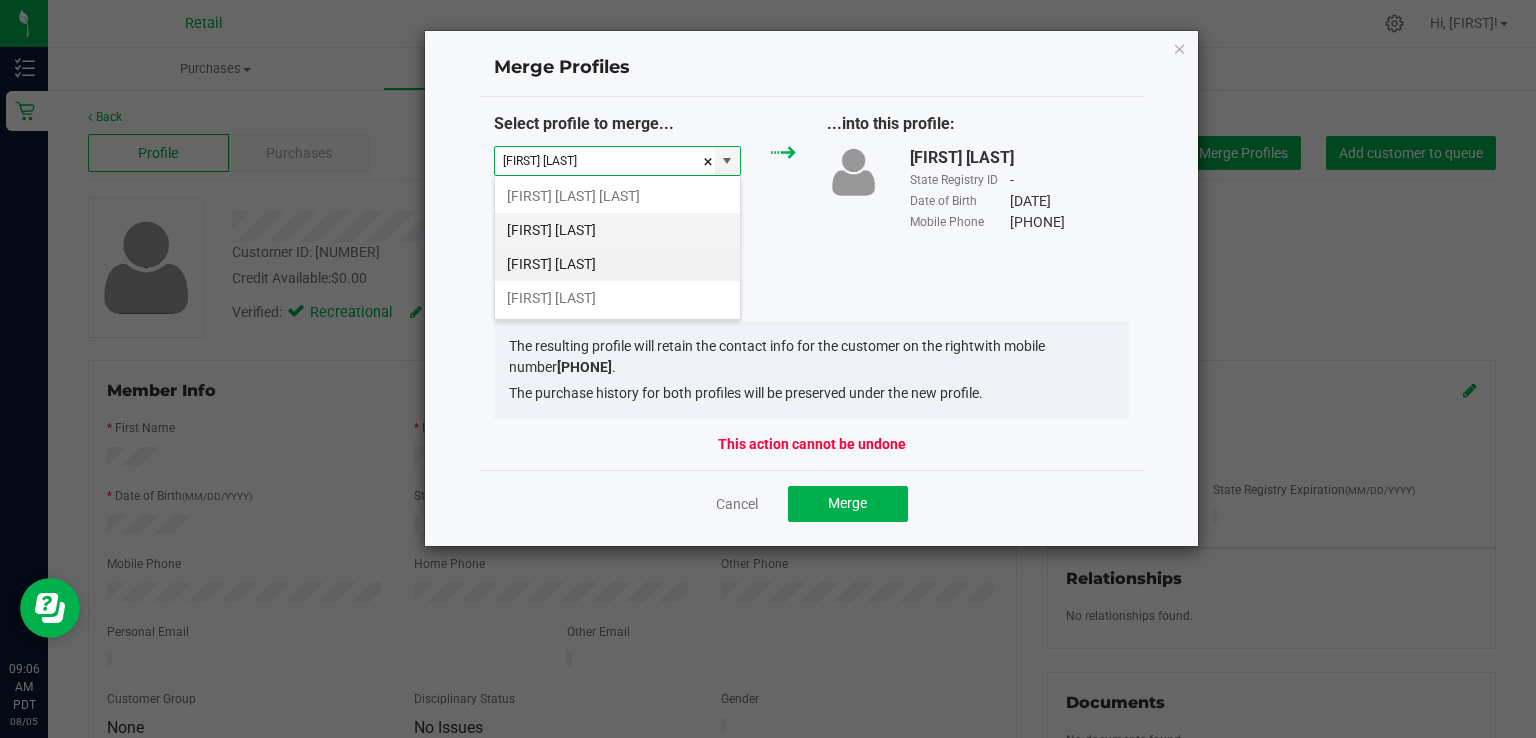 scroll, scrollTop: 99970, scrollLeft: 99752, axis: both 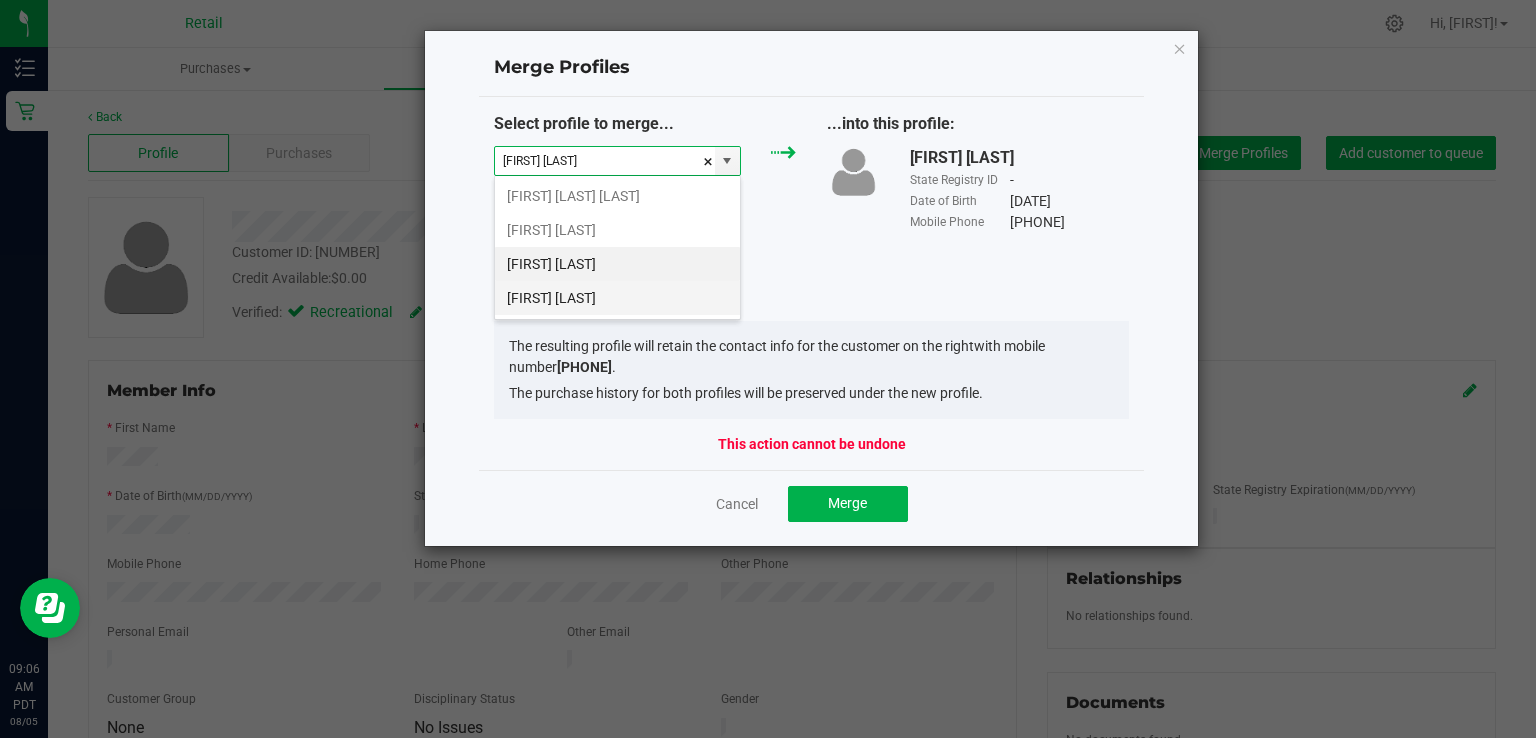 click on "[FIRST] [LAST]" at bounding box center [617, 298] 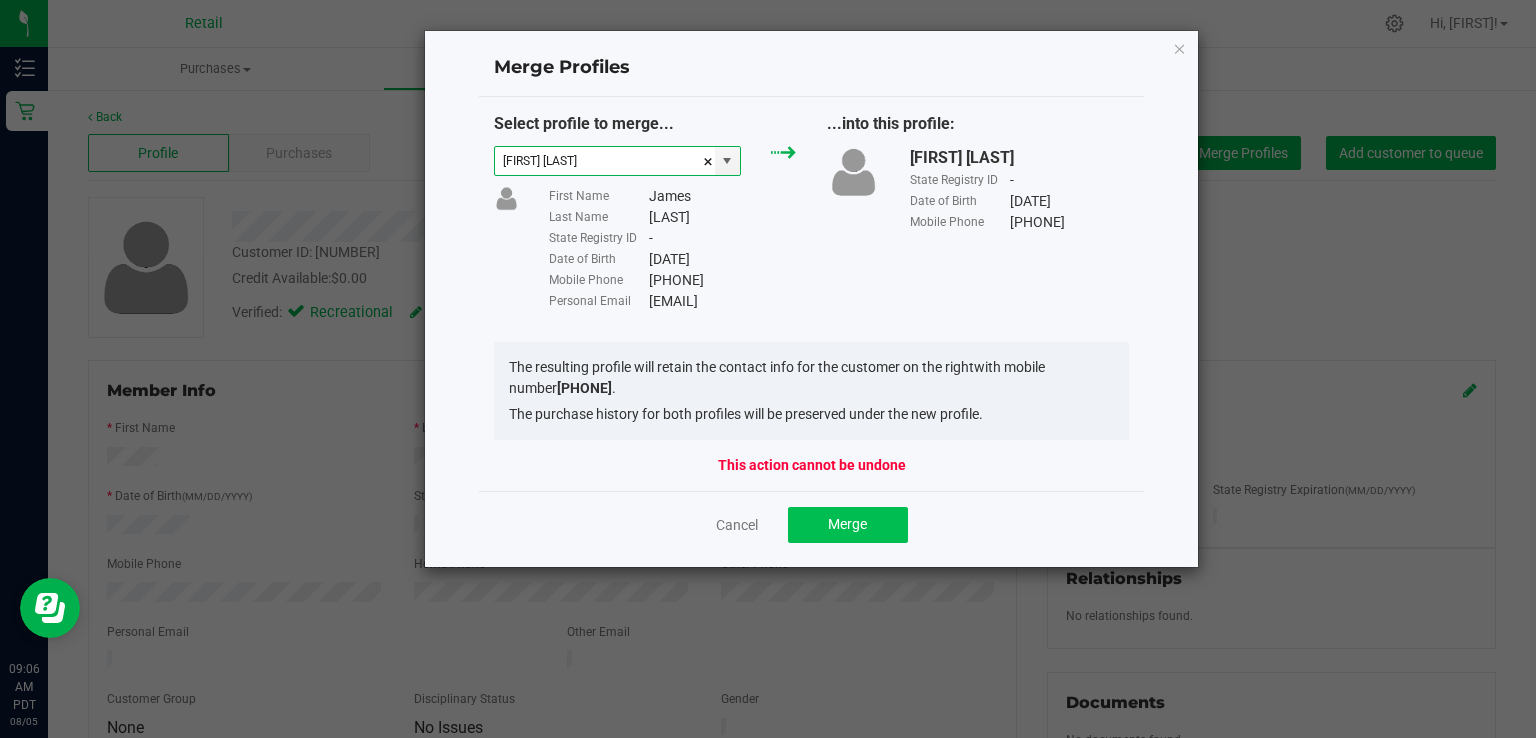 type on "[FIRST] [LAST]" 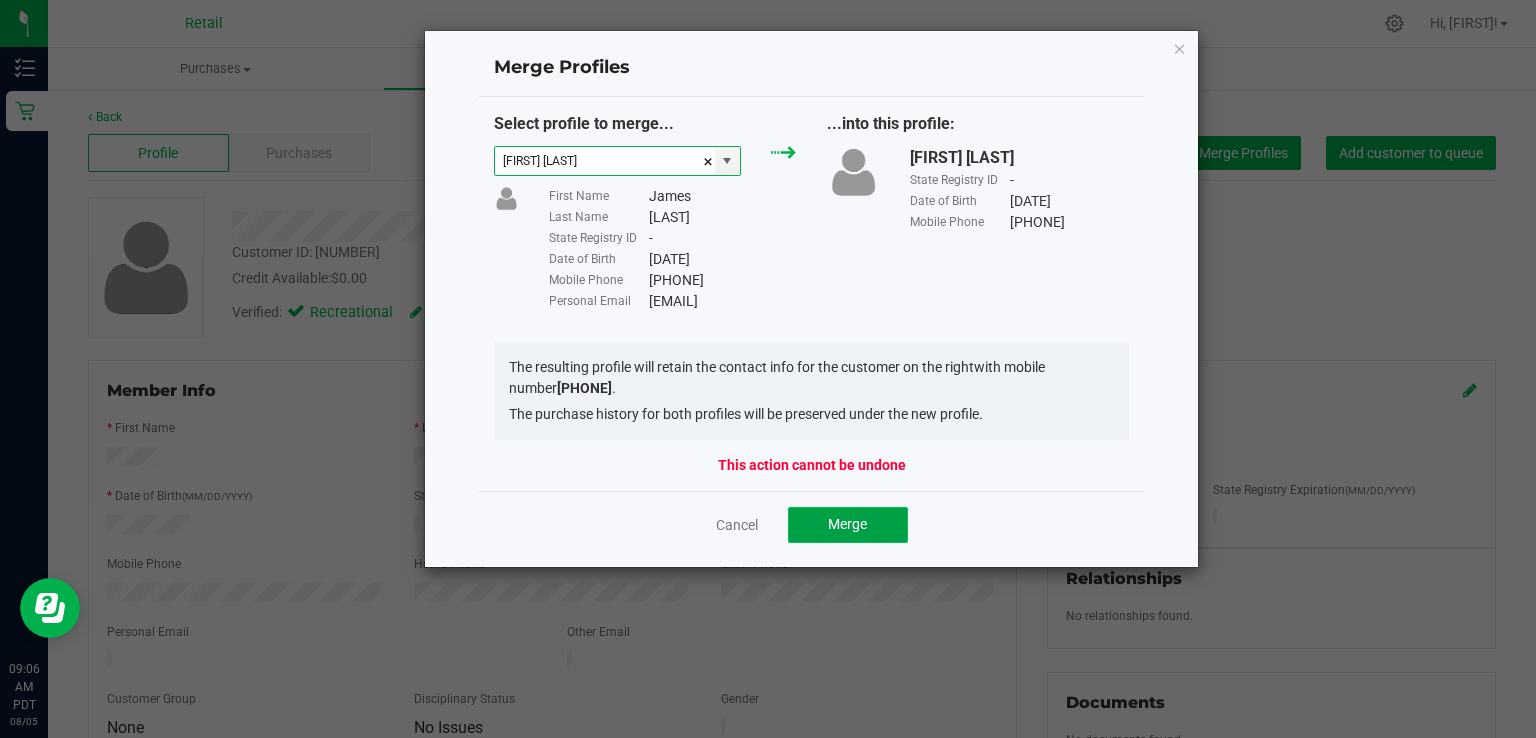 click on "Merge" 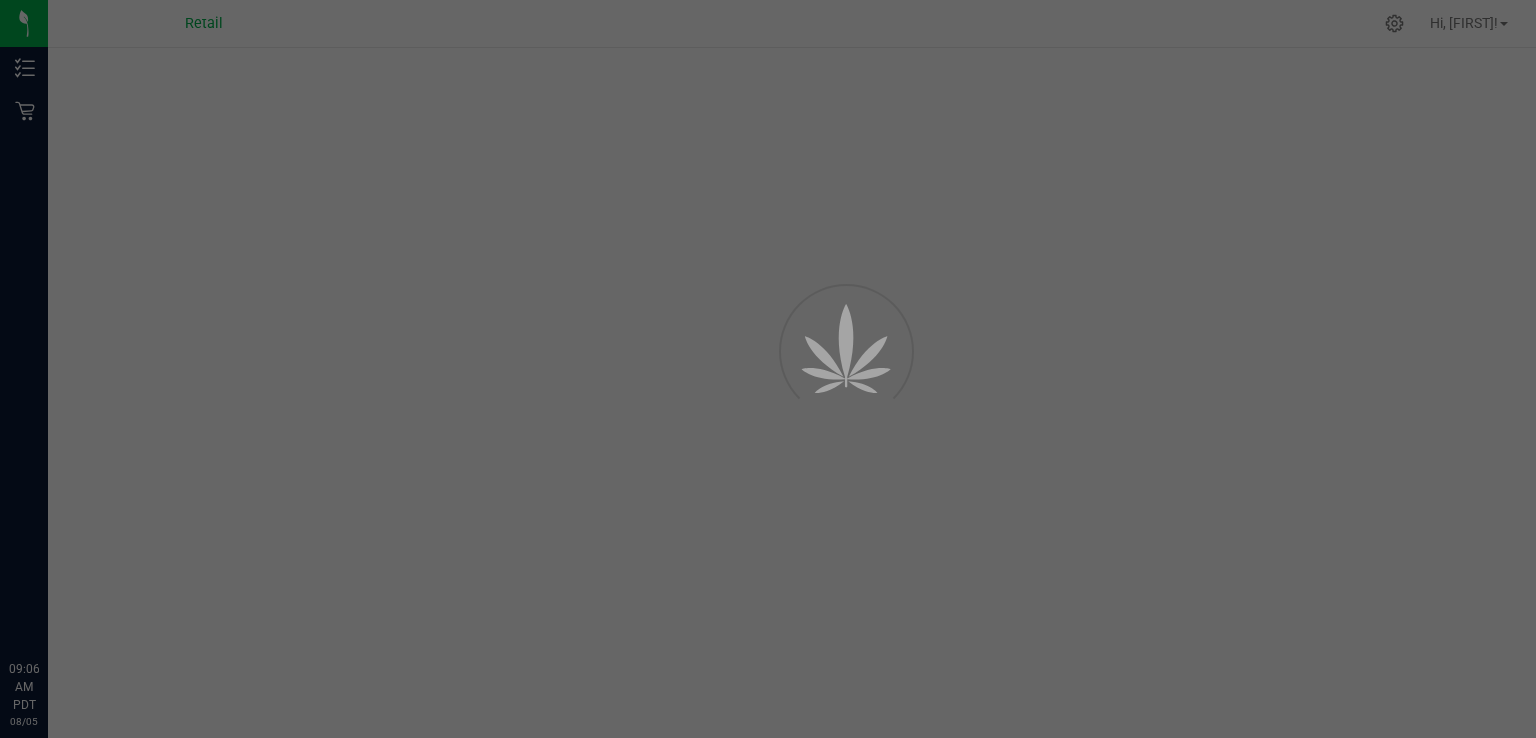 scroll, scrollTop: 0, scrollLeft: 0, axis: both 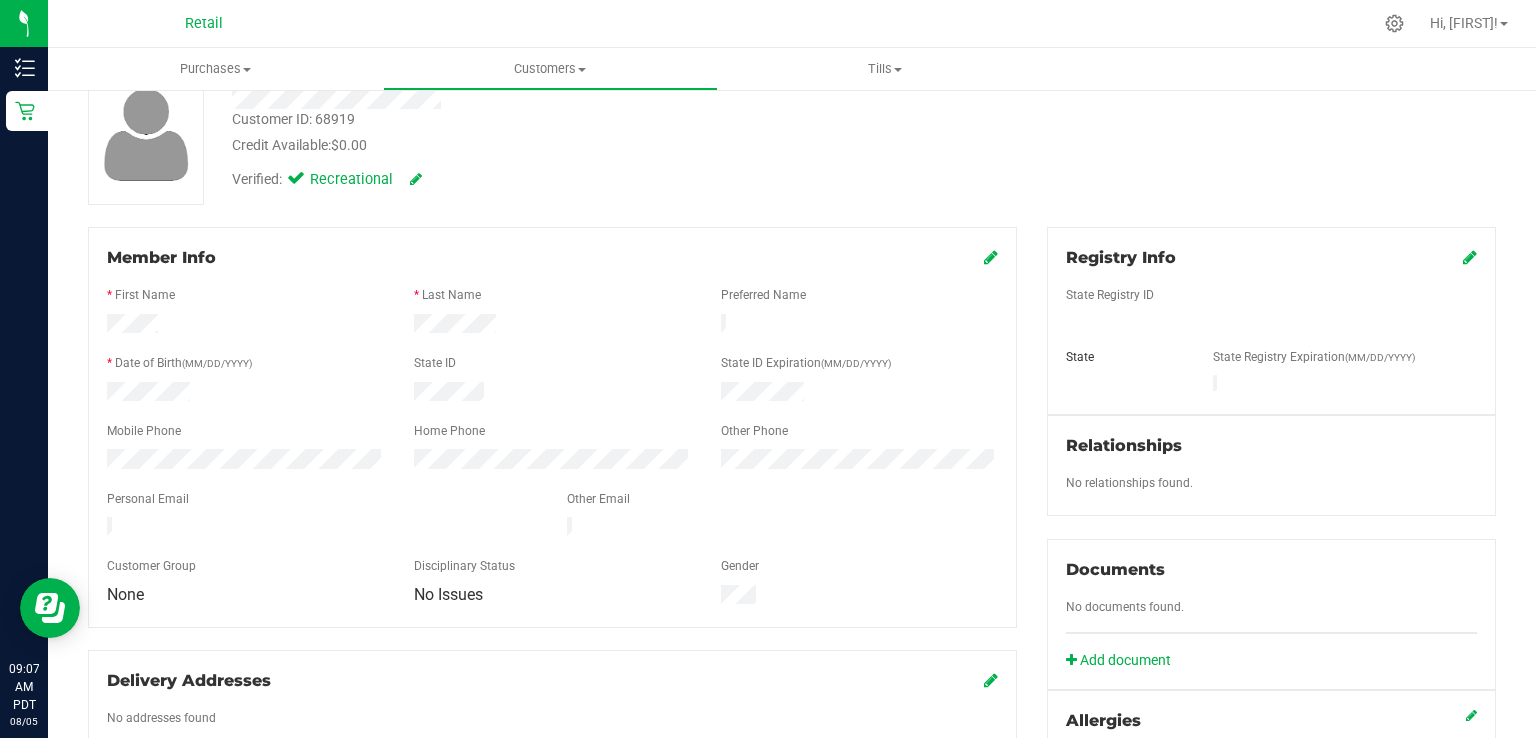 click at bounding box center (991, 257) 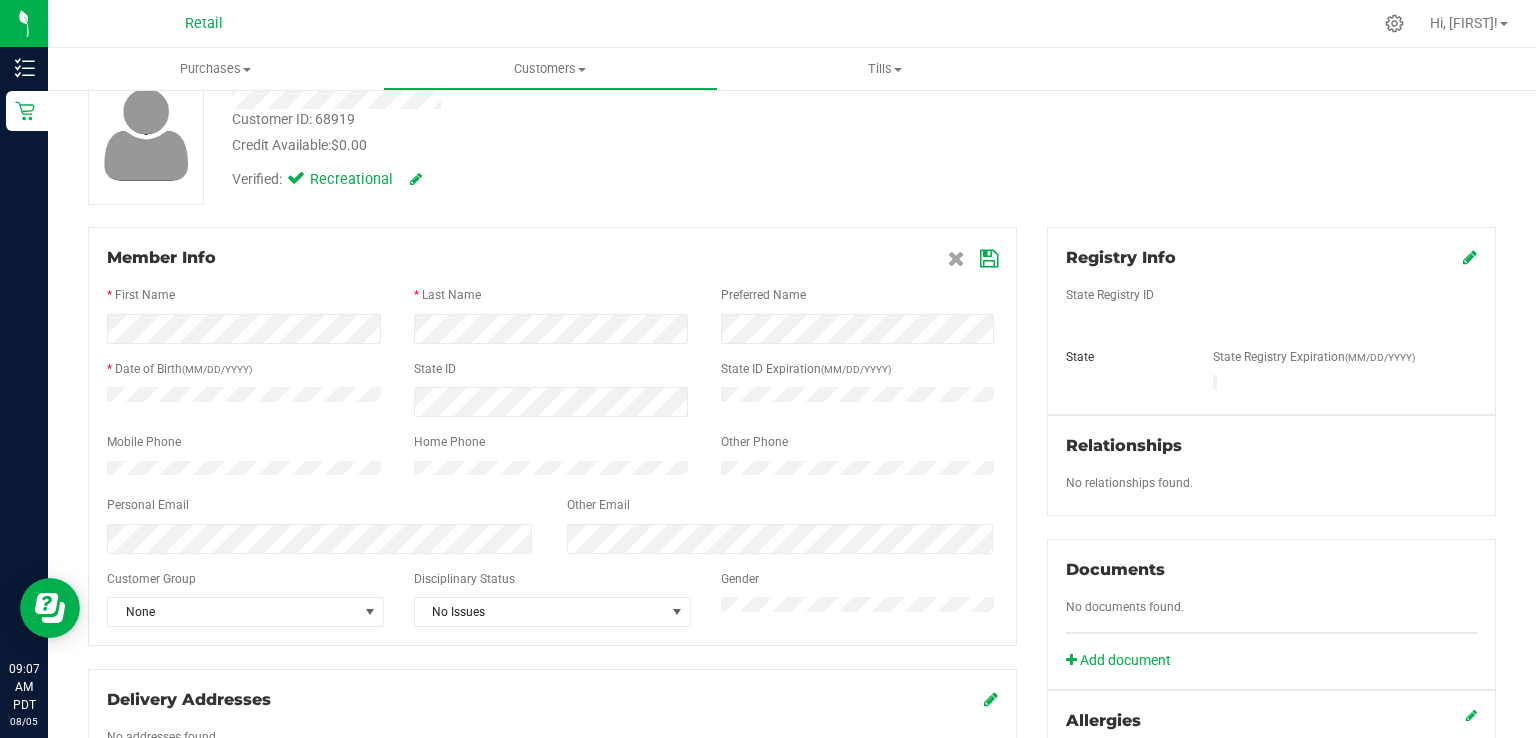 click on "Personal Email" at bounding box center (322, 507) 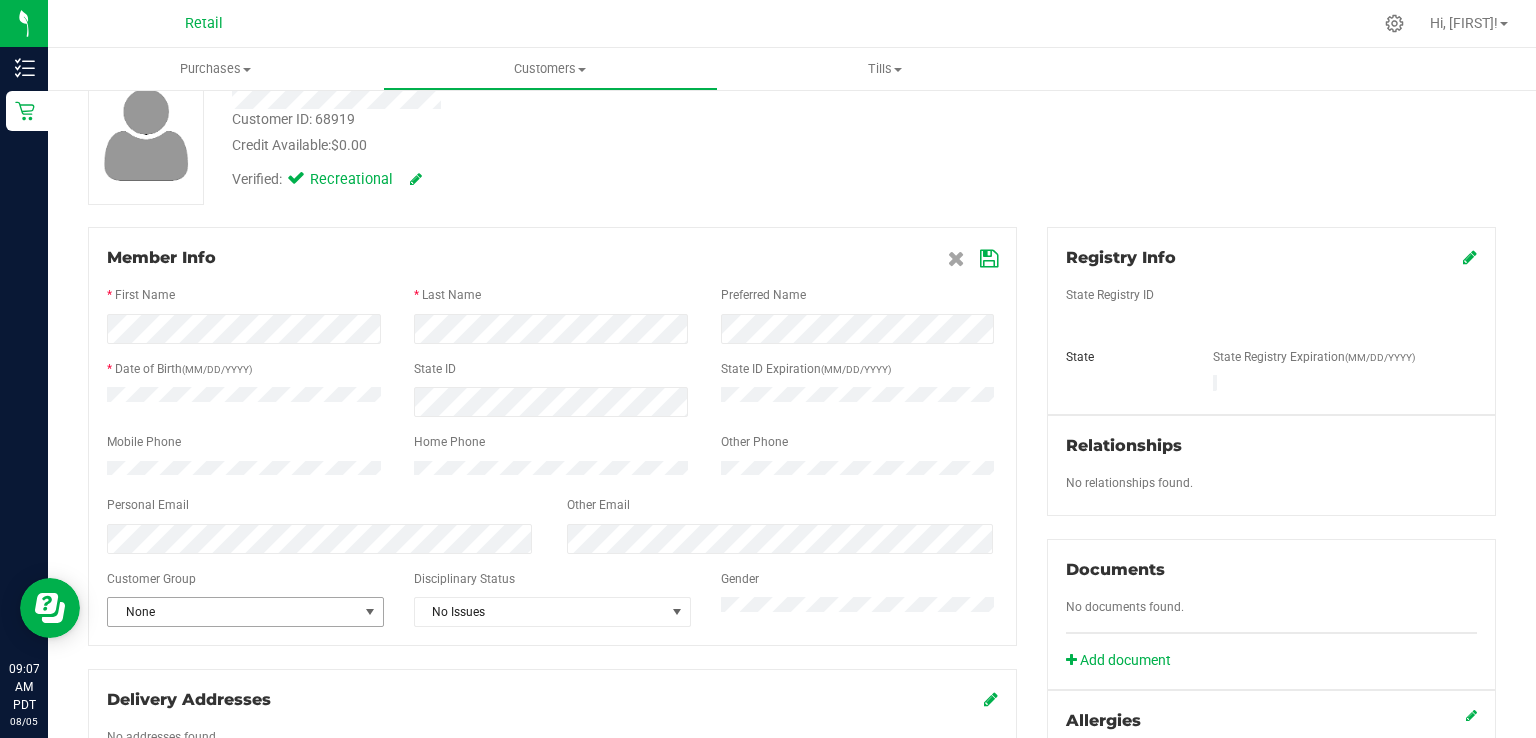 click on "None" at bounding box center [233, 612] 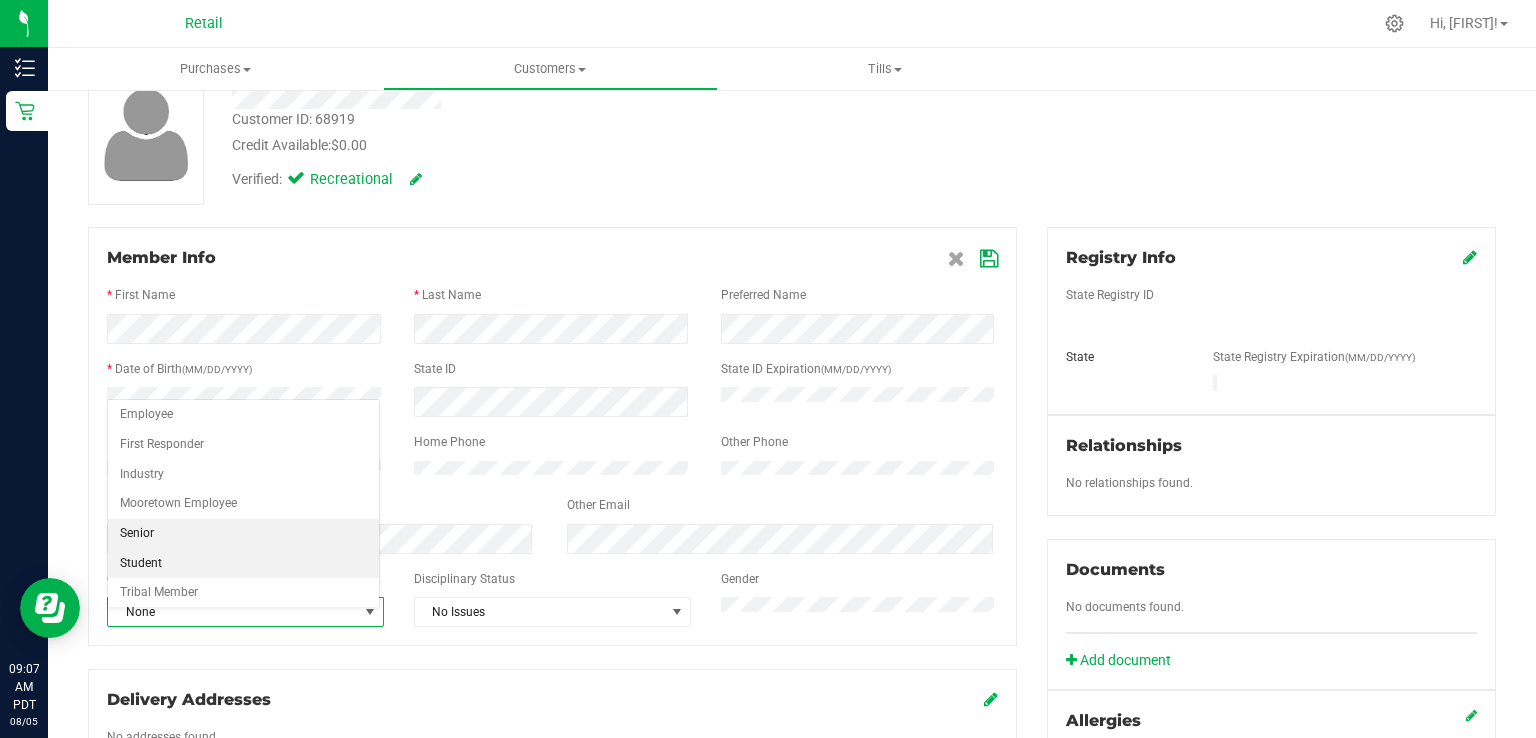 scroll, scrollTop: 64, scrollLeft: 0, axis: vertical 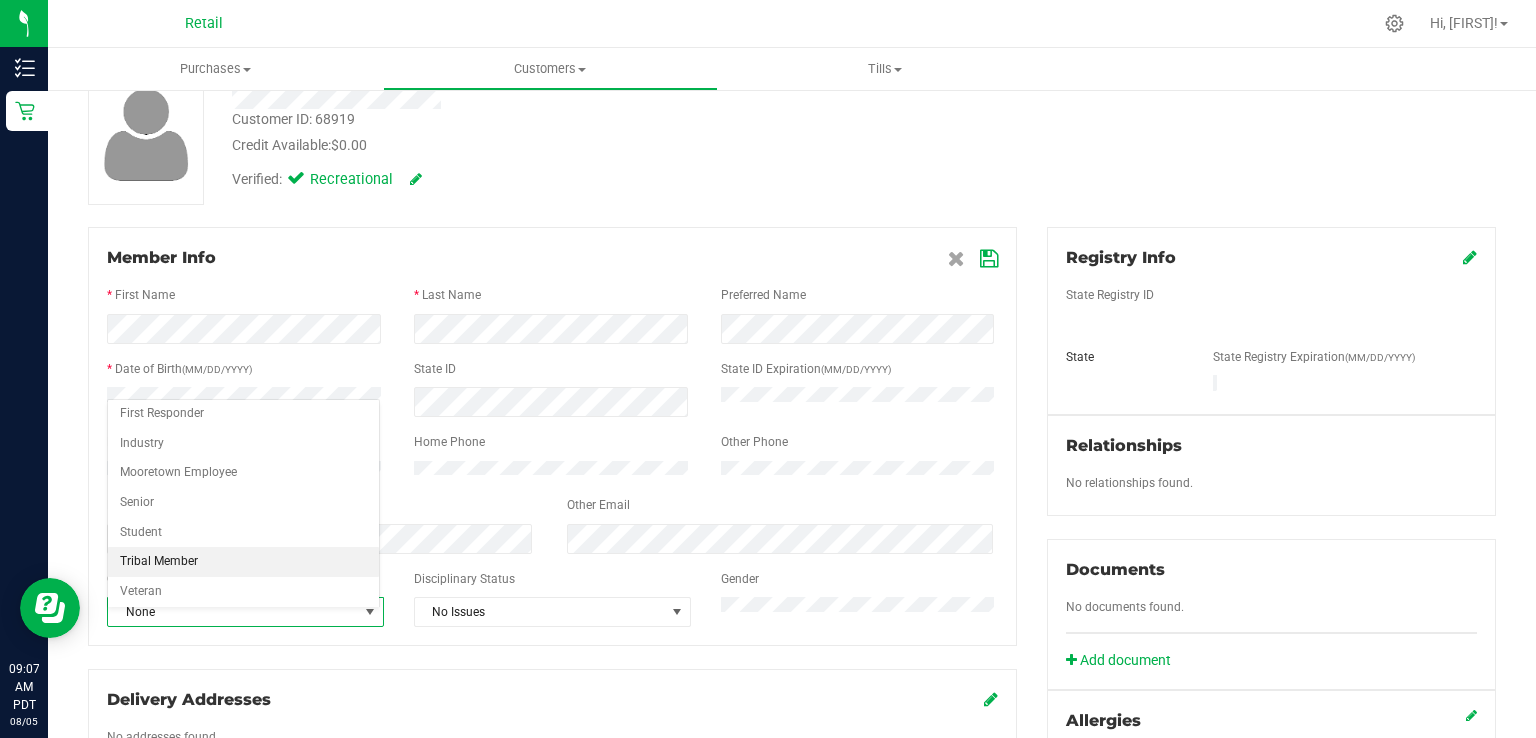 click on "Tribal Member" at bounding box center [244, 562] 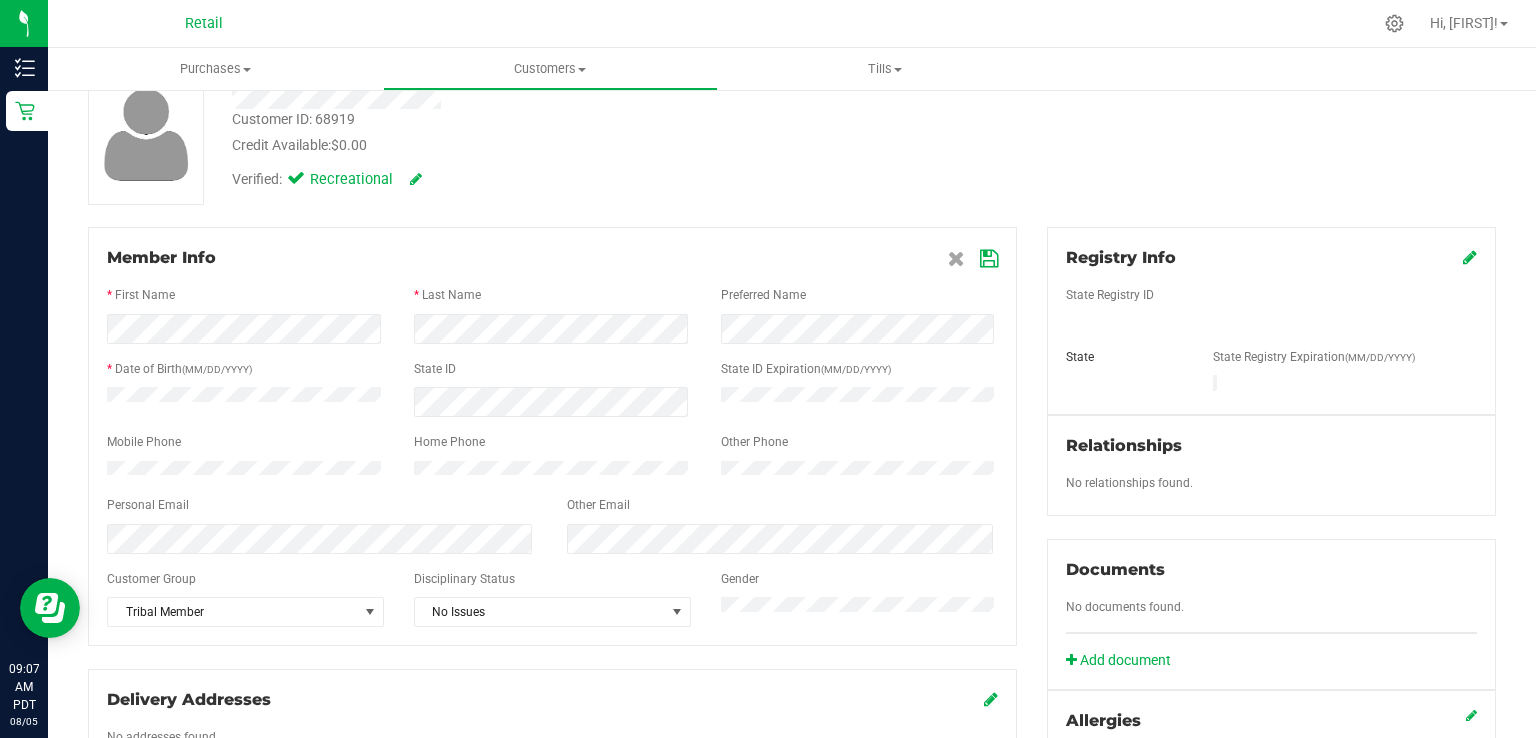 click on "Personal Email" at bounding box center [322, 507] 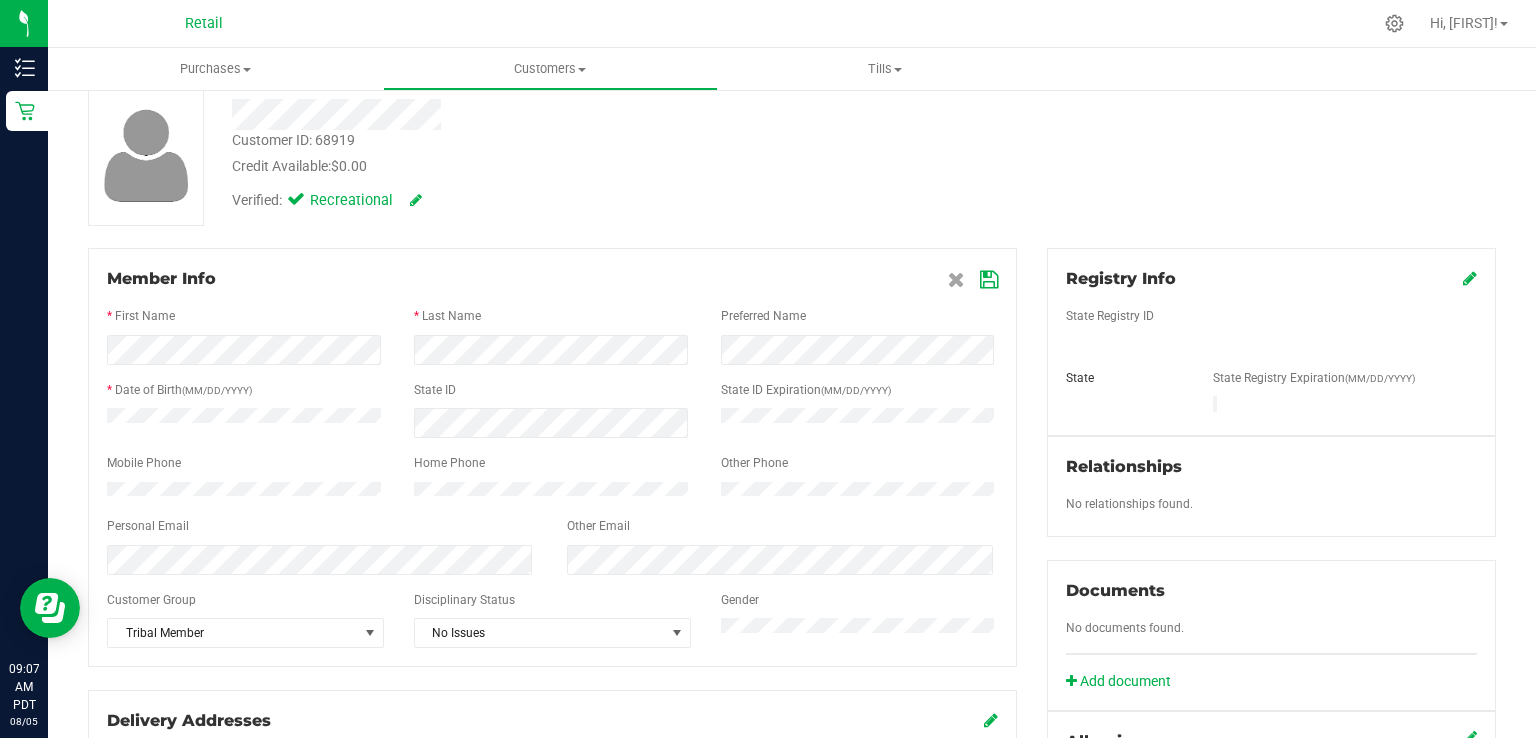 scroll, scrollTop: 100, scrollLeft: 0, axis: vertical 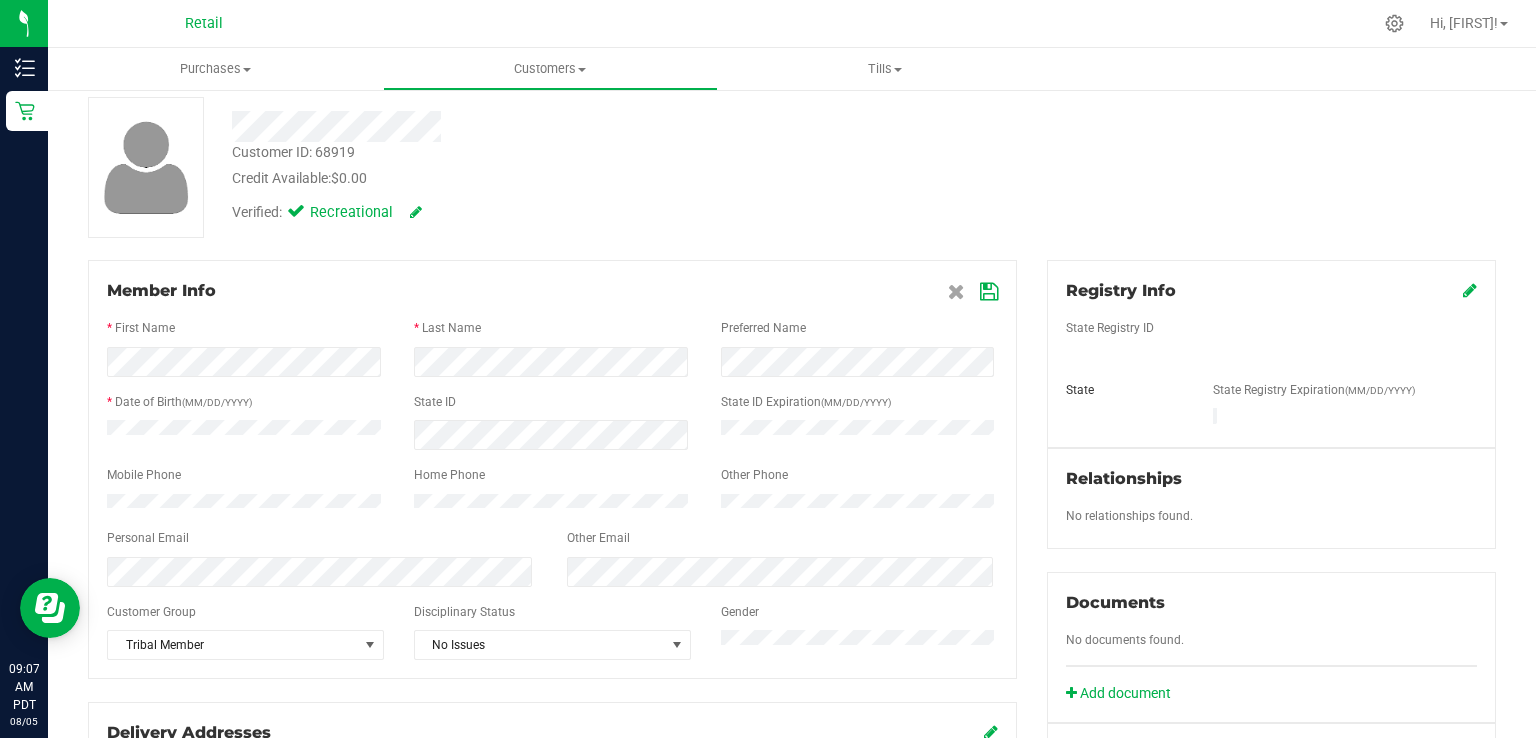click at bounding box center (989, 292) 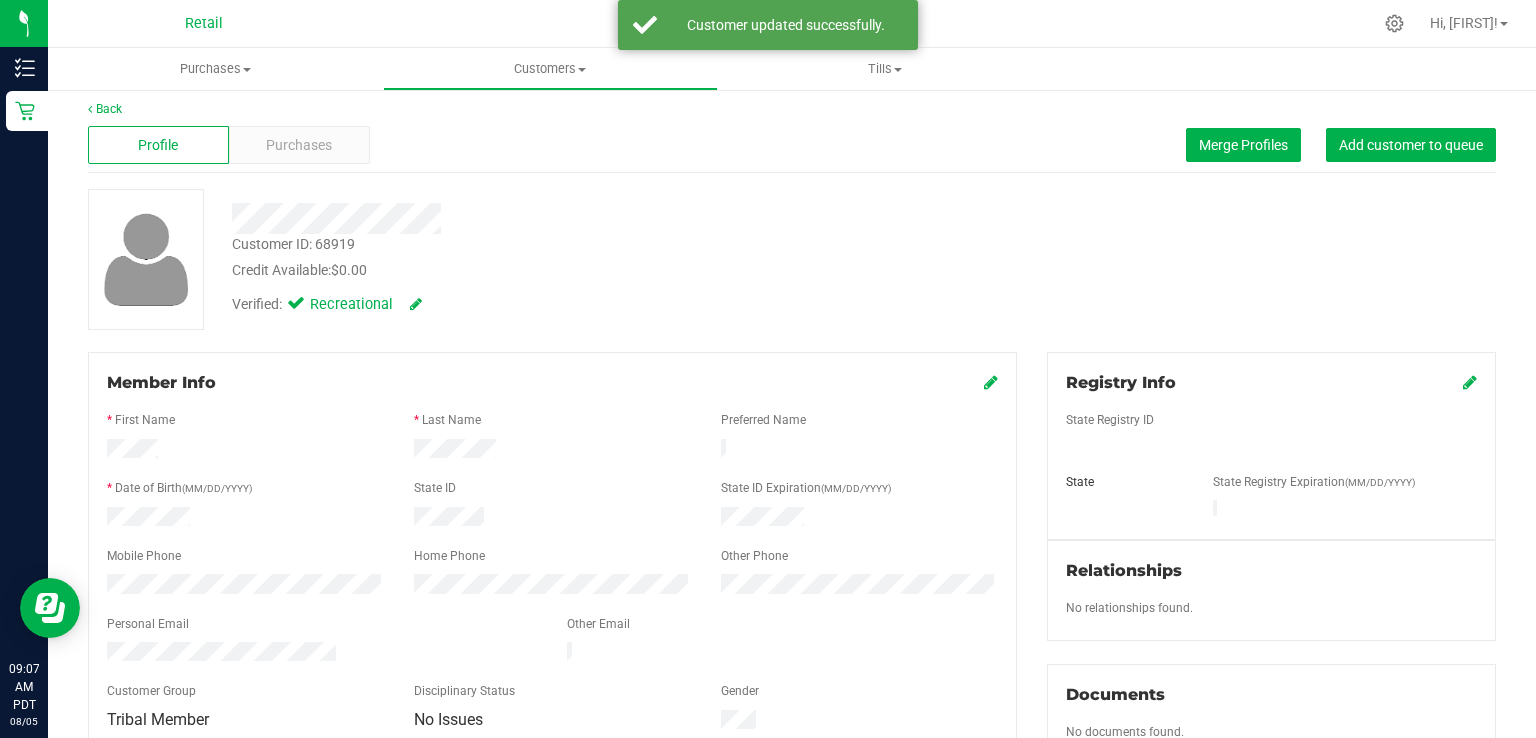 scroll, scrollTop: 0, scrollLeft: 0, axis: both 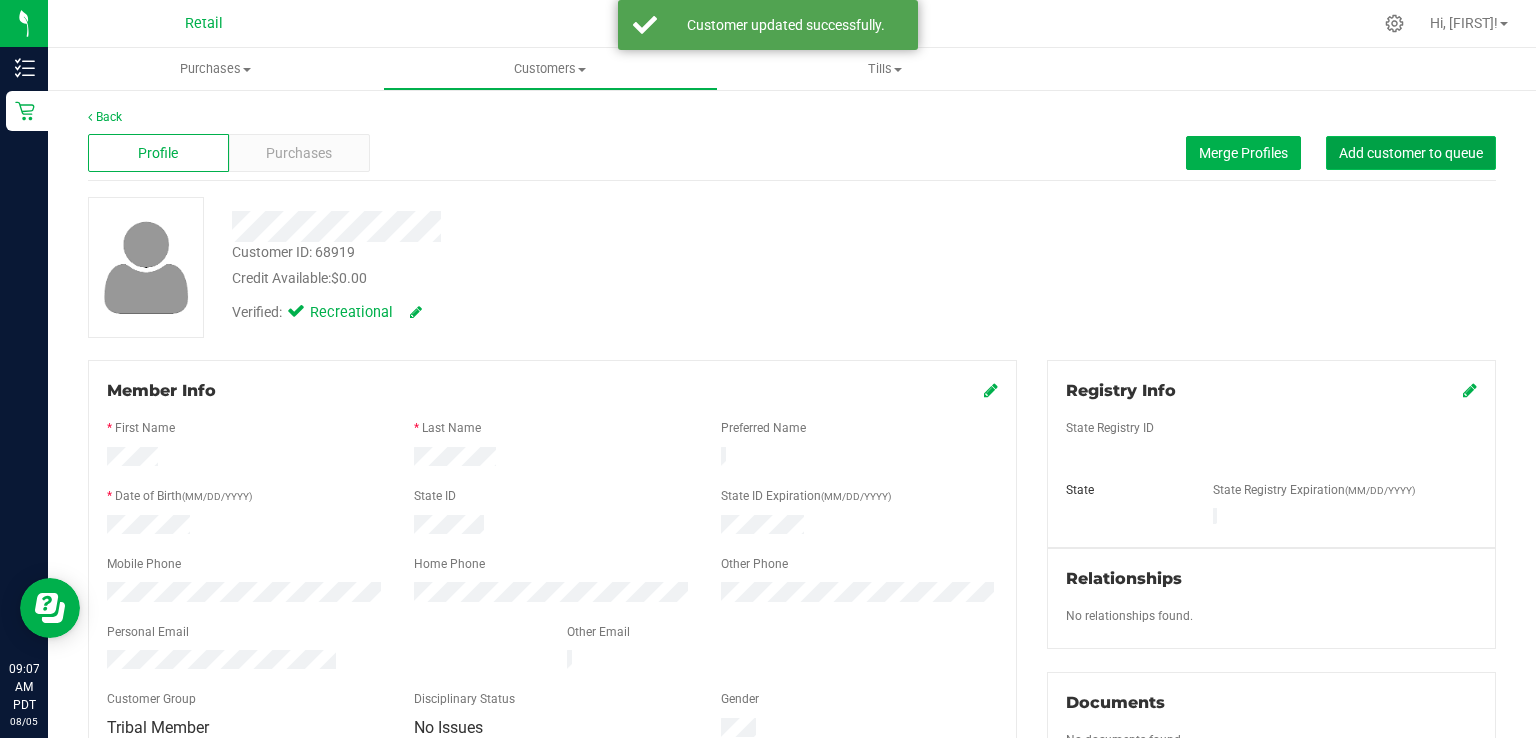 click on "Add customer to queue" at bounding box center (1411, 153) 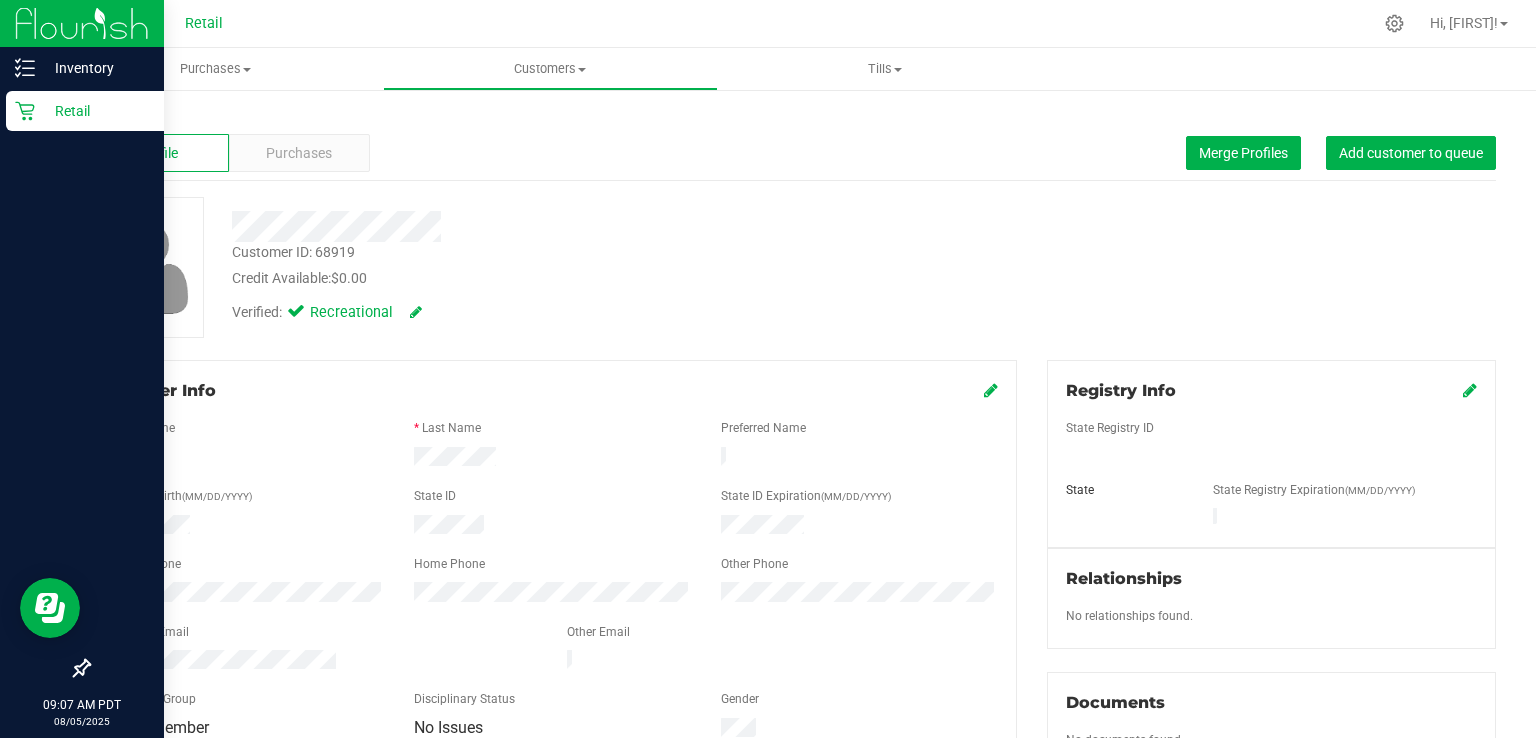 click on "Retail" at bounding box center (95, 111) 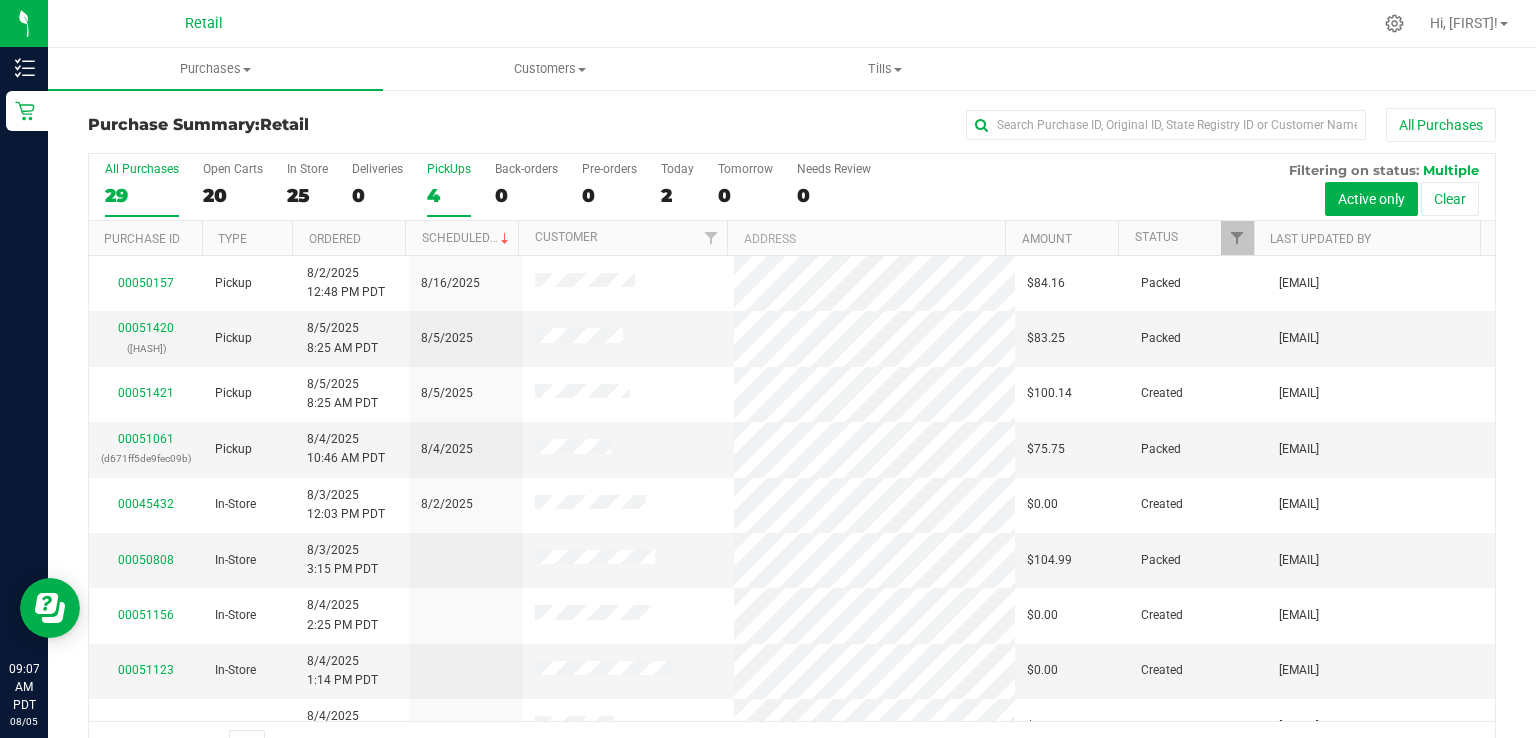 click on "4" at bounding box center [449, 195] 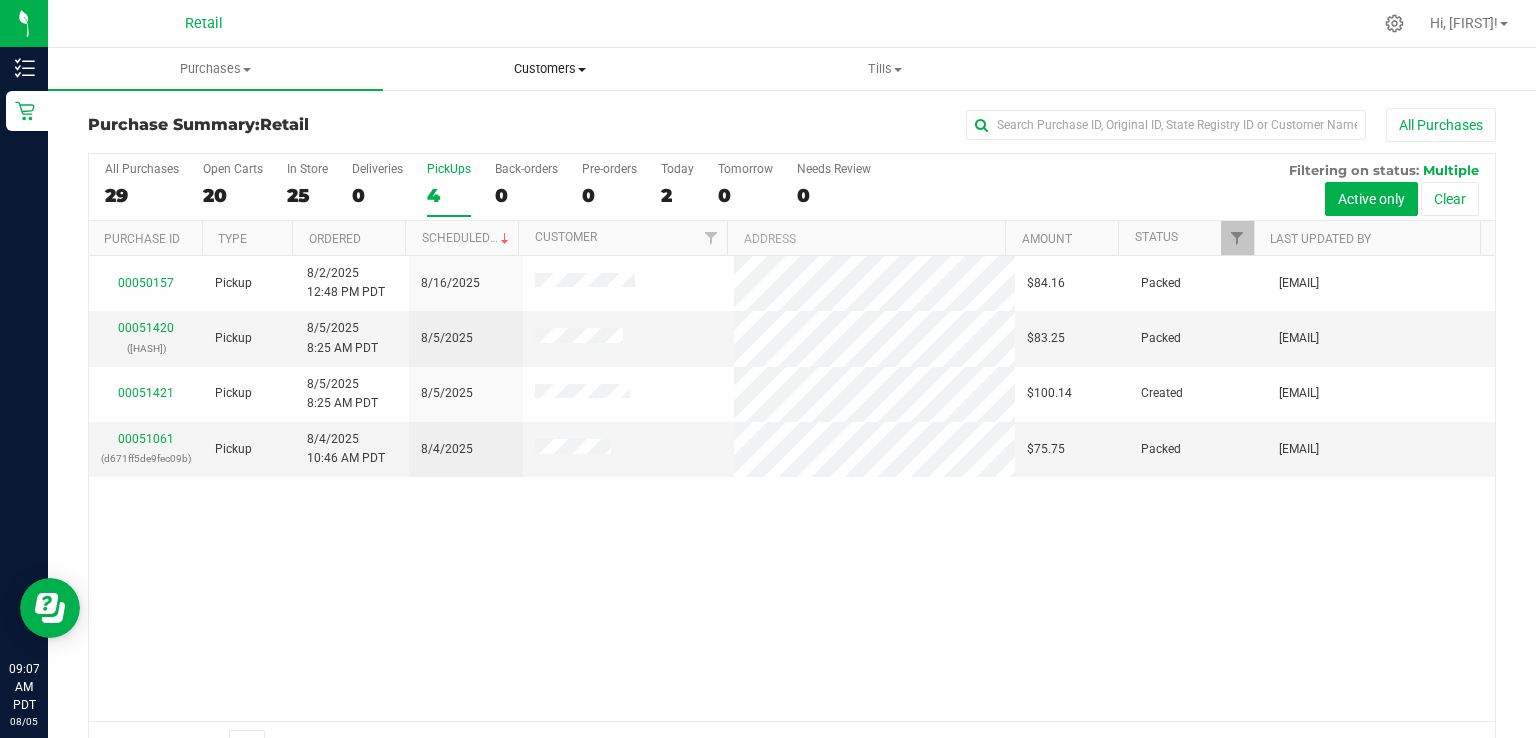 click on "Customers" at bounding box center [550, 69] 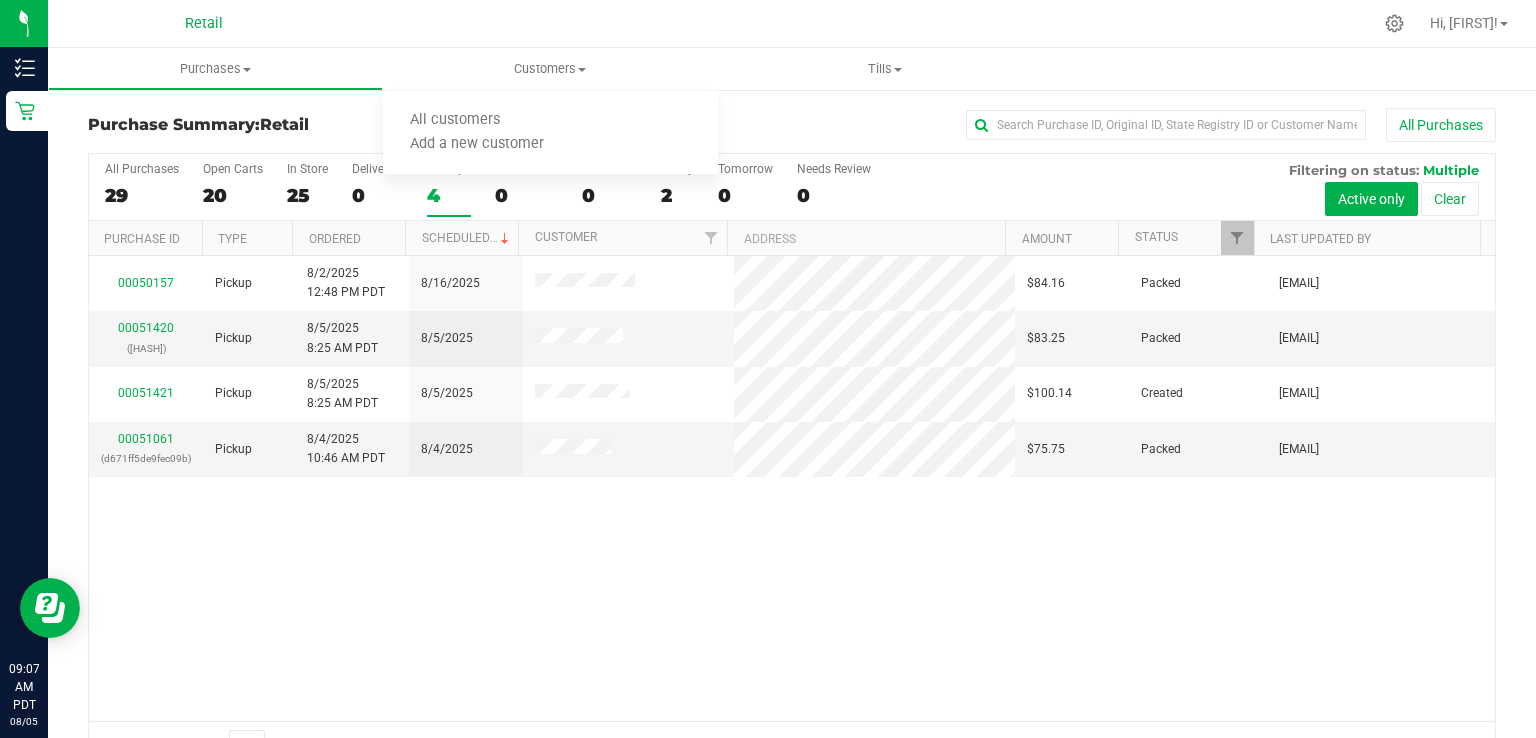 click on "00050157
Pickup [DATE] [TIME] PDT [DATE]
$84.16
Packed [EMAIL]
00051420
([HASH])
Pickup [DATE] [TIME] PDT [DATE]
$83.25
Packed [EMAIL]
00051421
Pickup [DATE] [TIME] PDT [DATE]
$100.14
Created [EMAIL]
00051061
([HASH])
Pickup [DATE] [TIME] PDT [DATE]
$75.75
Packed [EMAIL]" at bounding box center (792, 488) 